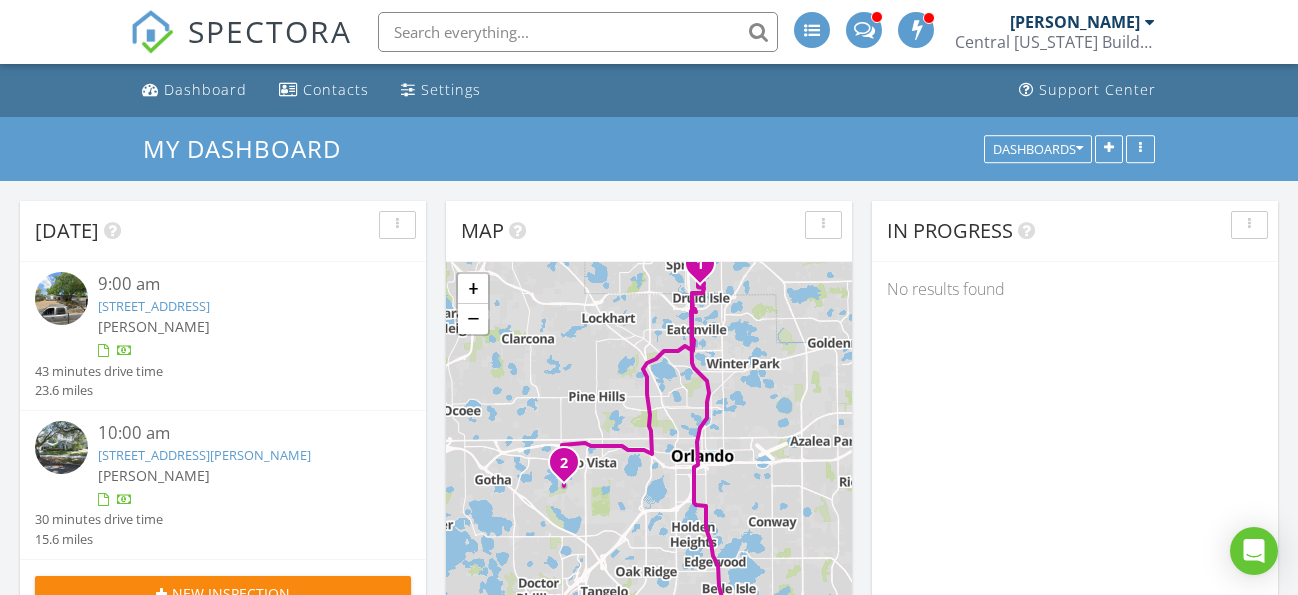 scroll, scrollTop: 0, scrollLeft: 0, axis: both 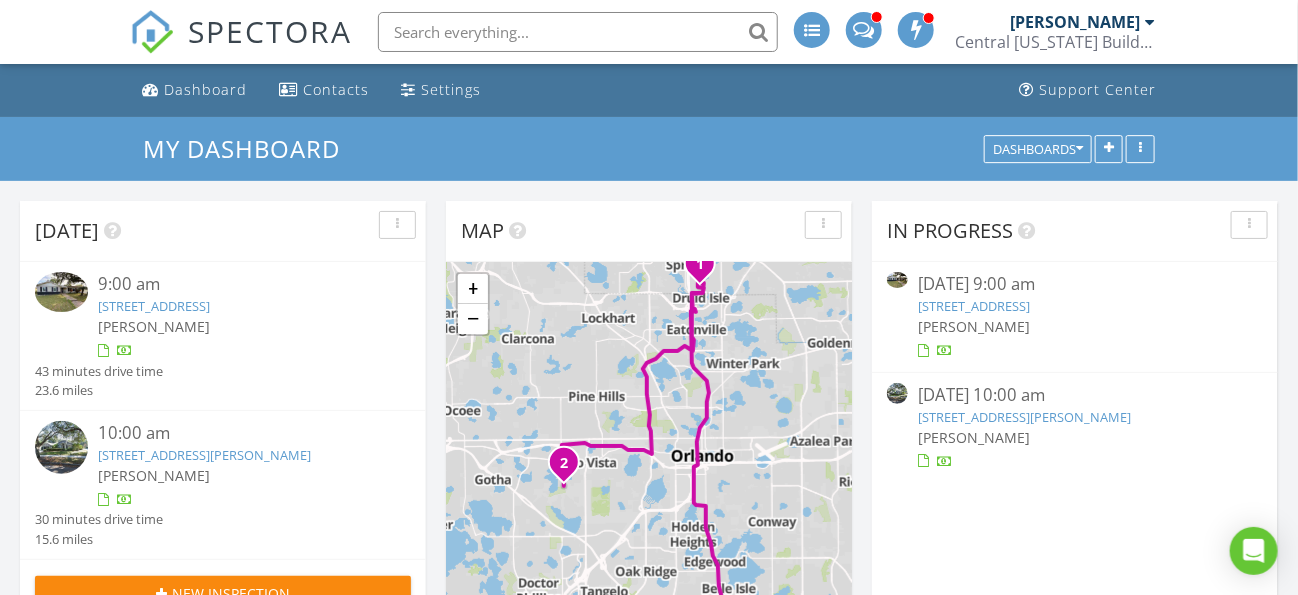 click on "309 Monticello Dr , Altamonte Springs, FL 32701" at bounding box center (974, 306) 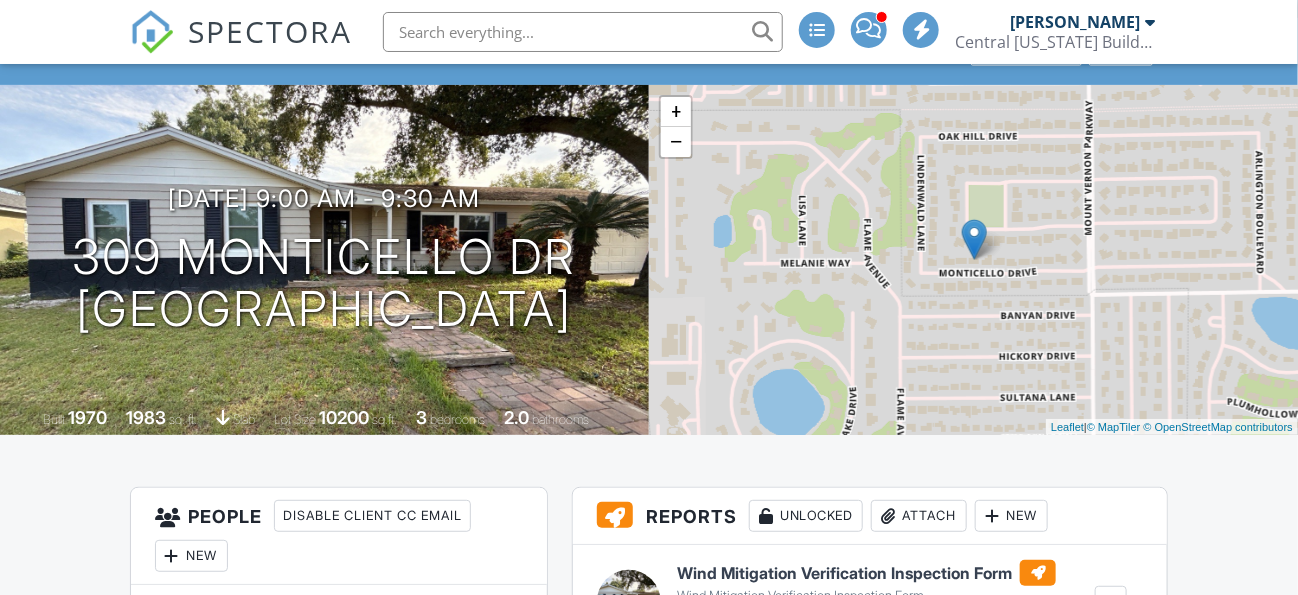 scroll, scrollTop: 499, scrollLeft: 0, axis: vertical 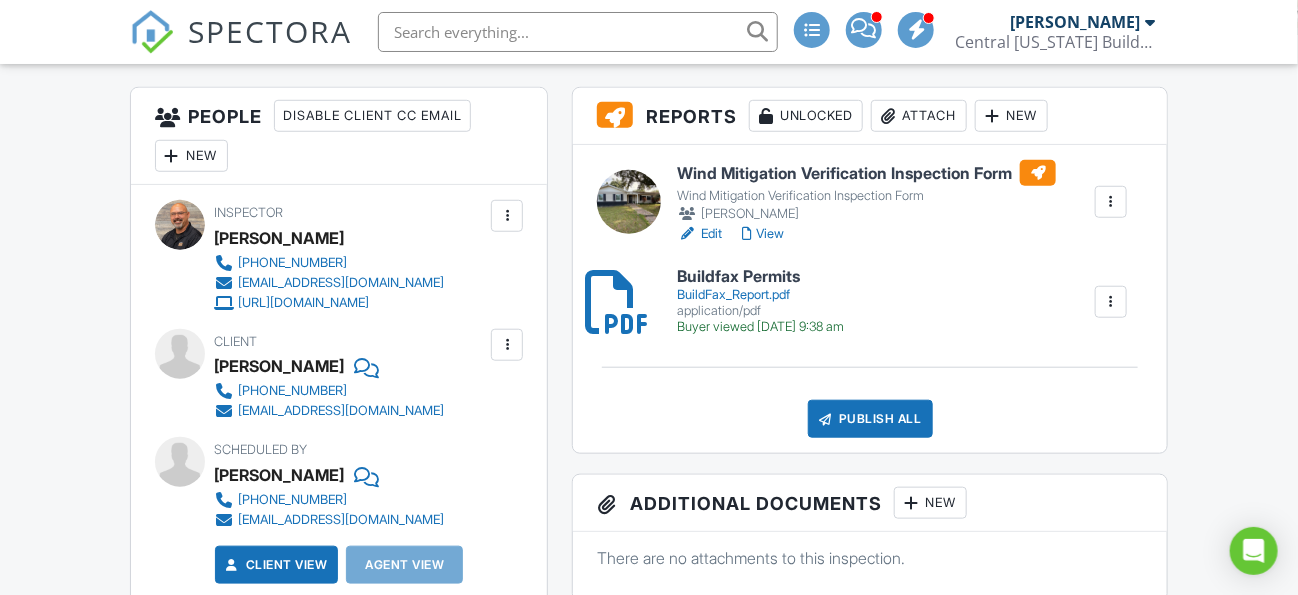 click on "Wind Mitigation Verification Inspection Form" at bounding box center (866, 173) 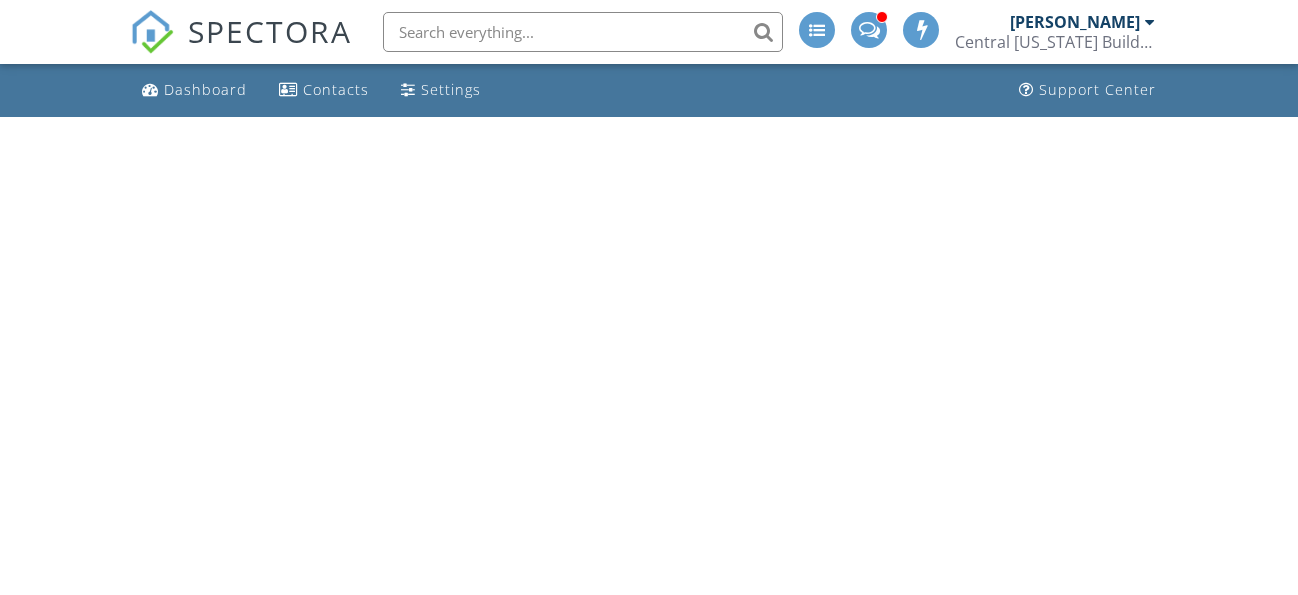 scroll, scrollTop: 0, scrollLeft: 0, axis: both 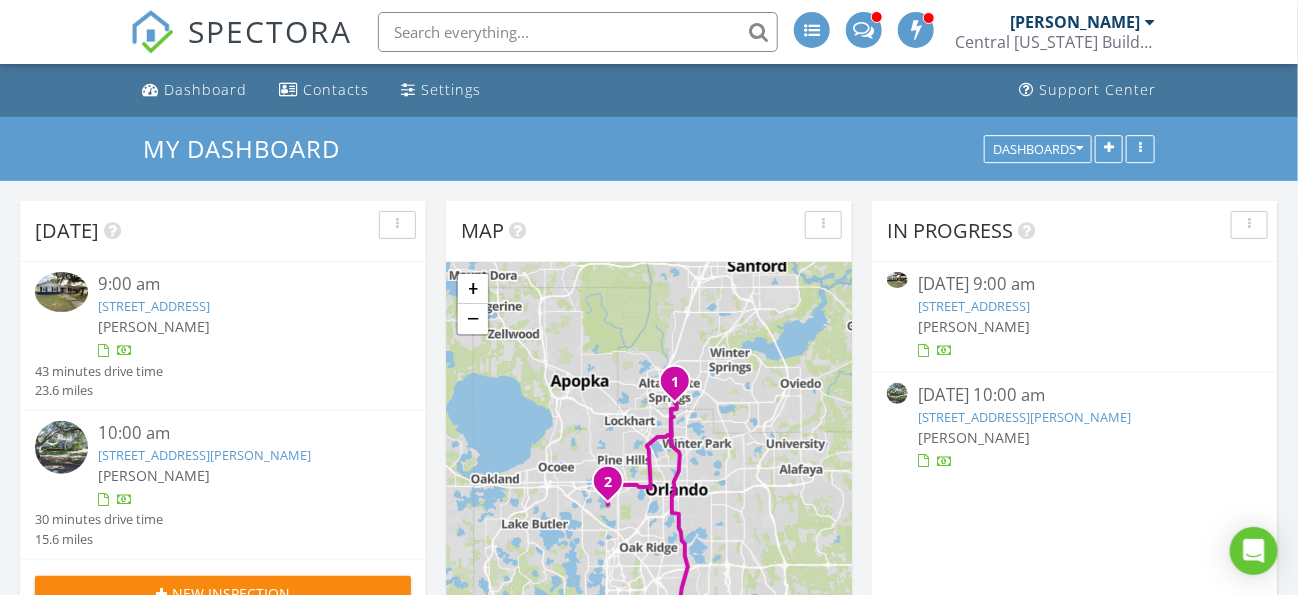 click on "309 Monticello Dr , Altamonte Springs, FL 32701" at bounding box center (974, 306) 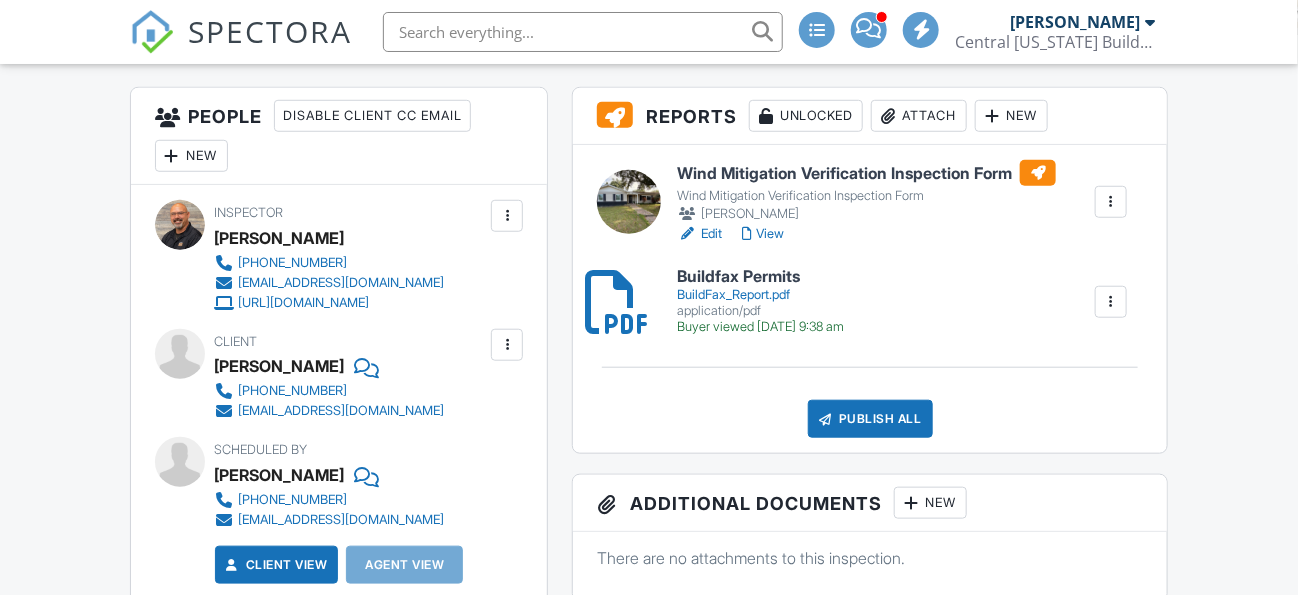 scroll, scrollTop: 499, scrollLeft: 0, axis: vertical 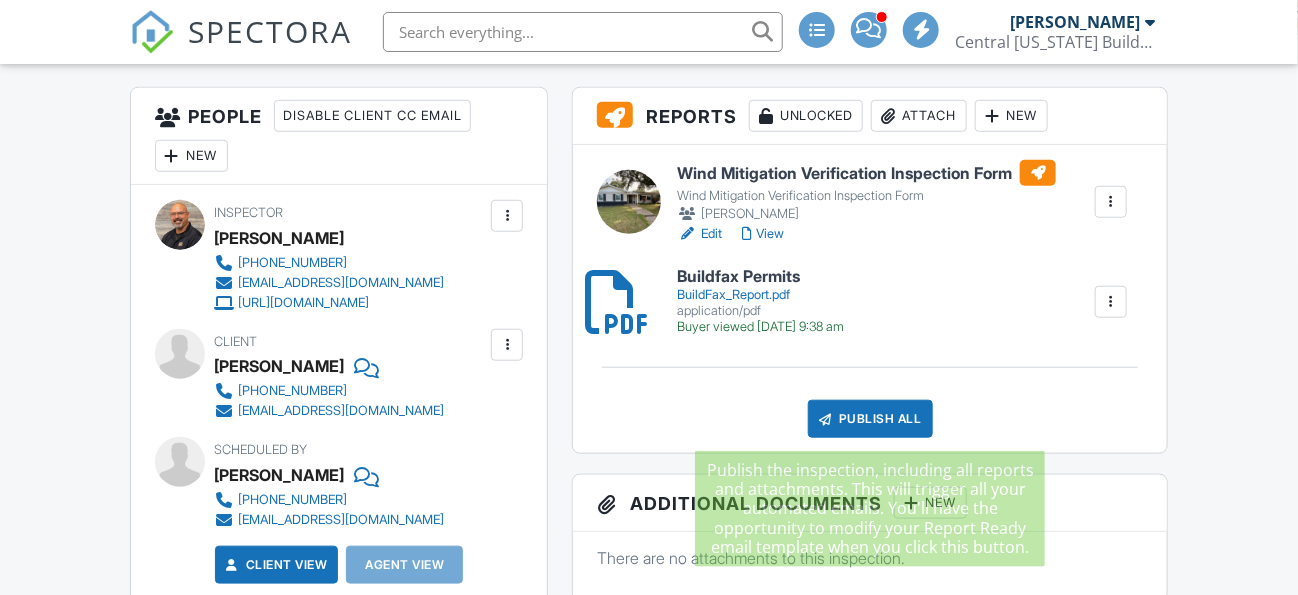 click on "Publish All" at bounding box center [870, 419] 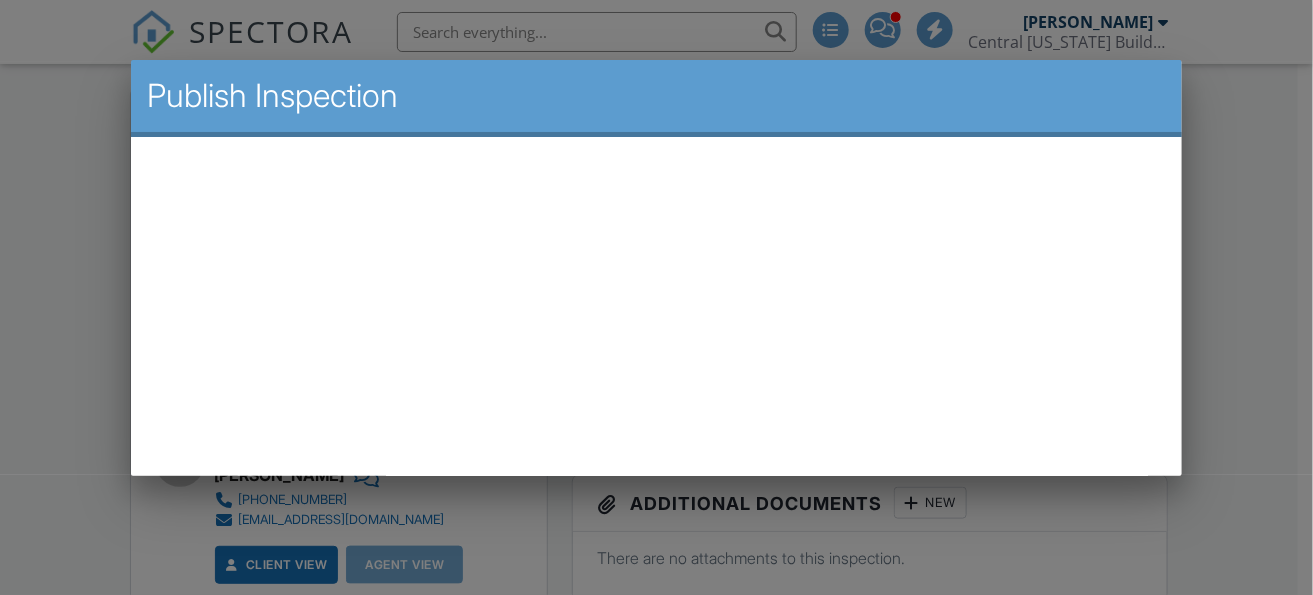 scroll, scrollTop: 0, scrollLeft: 0, axis: both 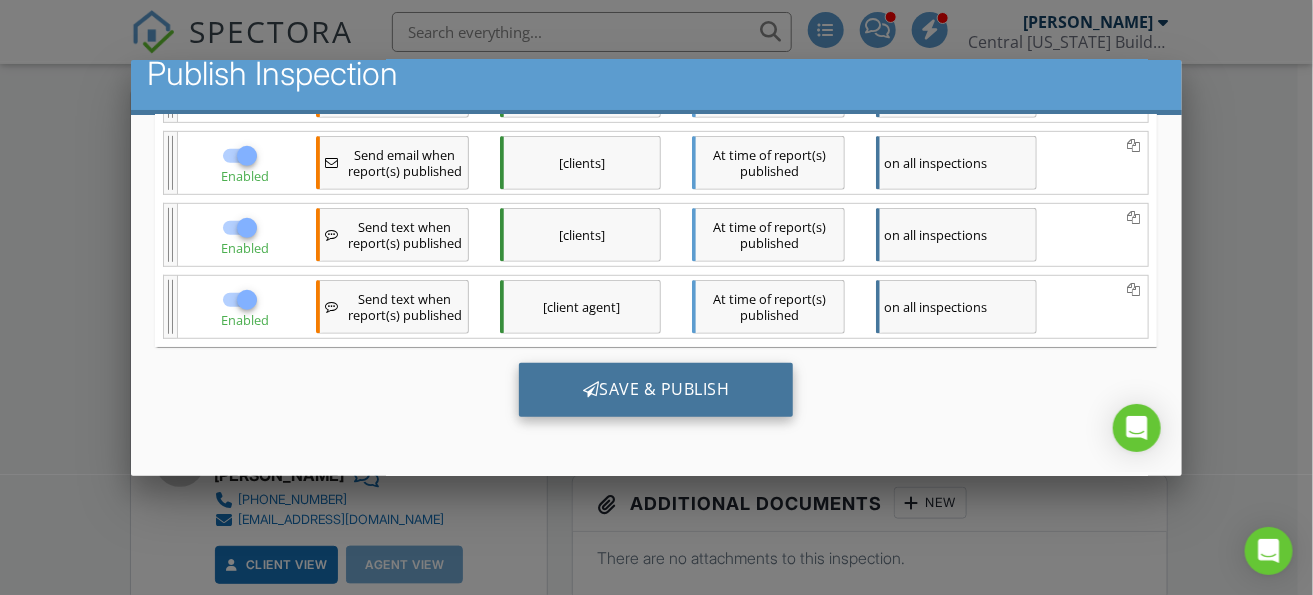 click on "Save & Publish" at bounding box center (656, 389) 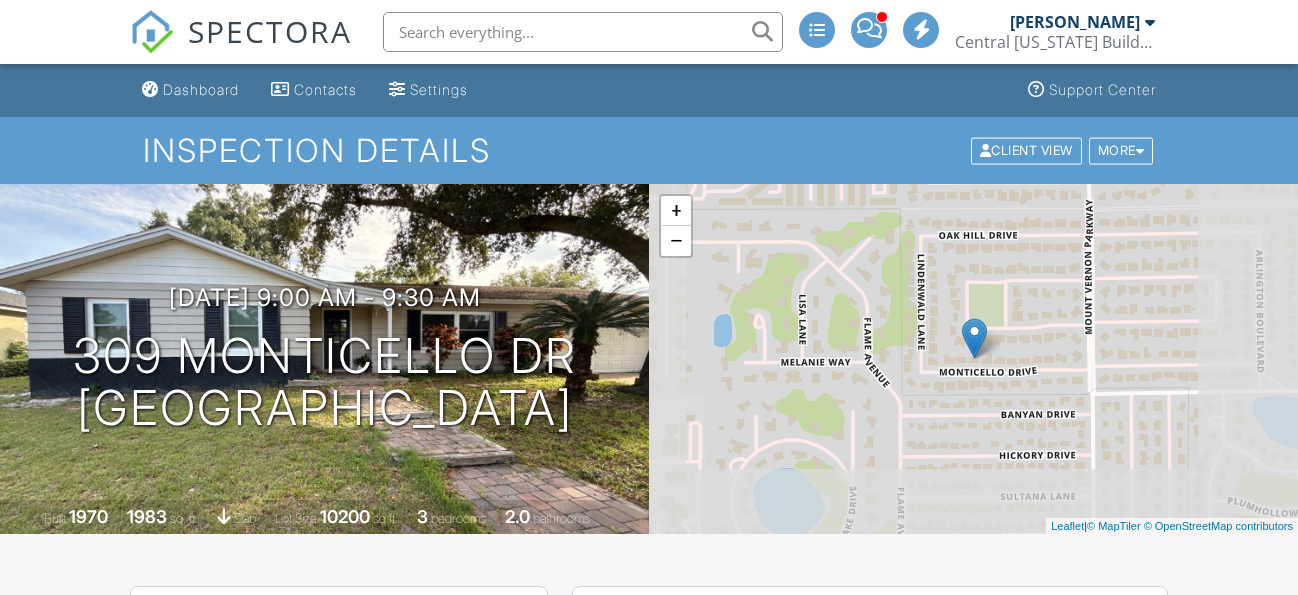 scroll, scrollTop: 0, scrollLeft: 0, axis: both 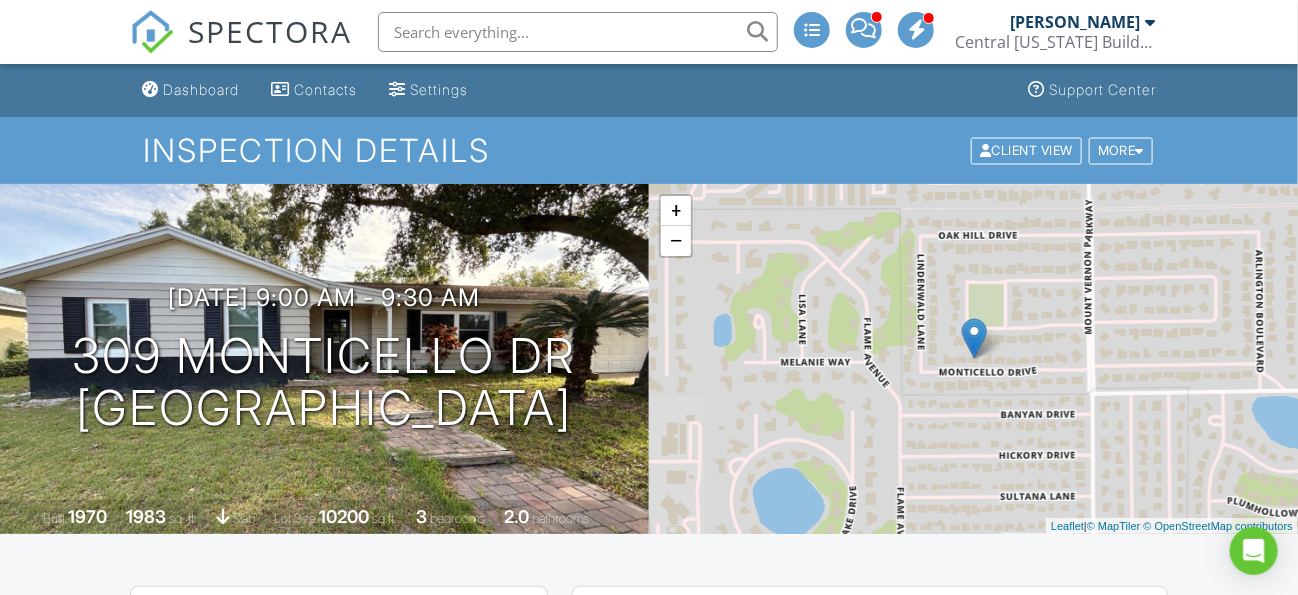 click on "Dashboard" at bounding box center (201, 89) 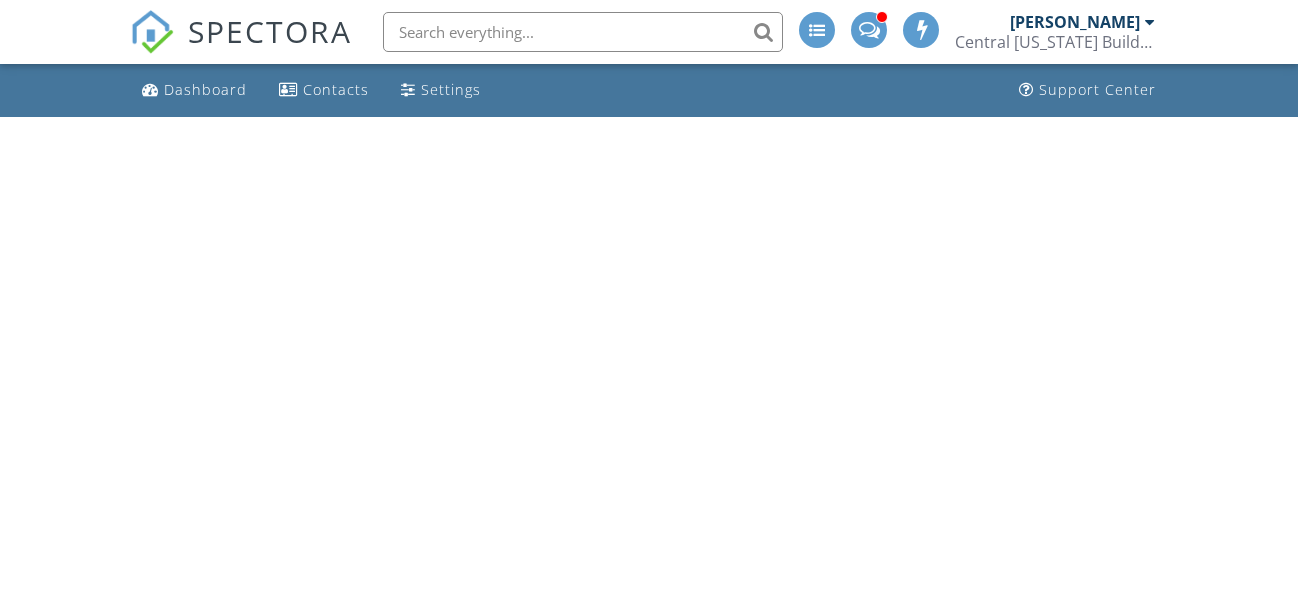 scroll, scrollTop: 0, scrollLeft: 0, axis: both 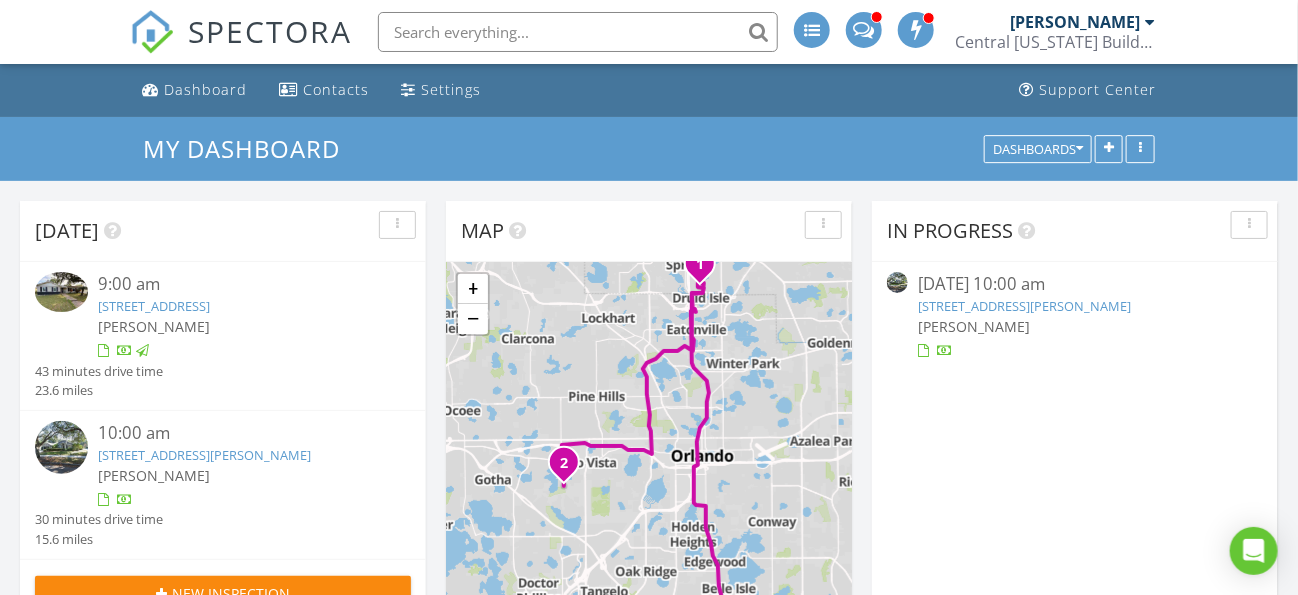 click on "[STREET_ADDRESS][PERSON_NAME]" at bounding box center (1024, 306) 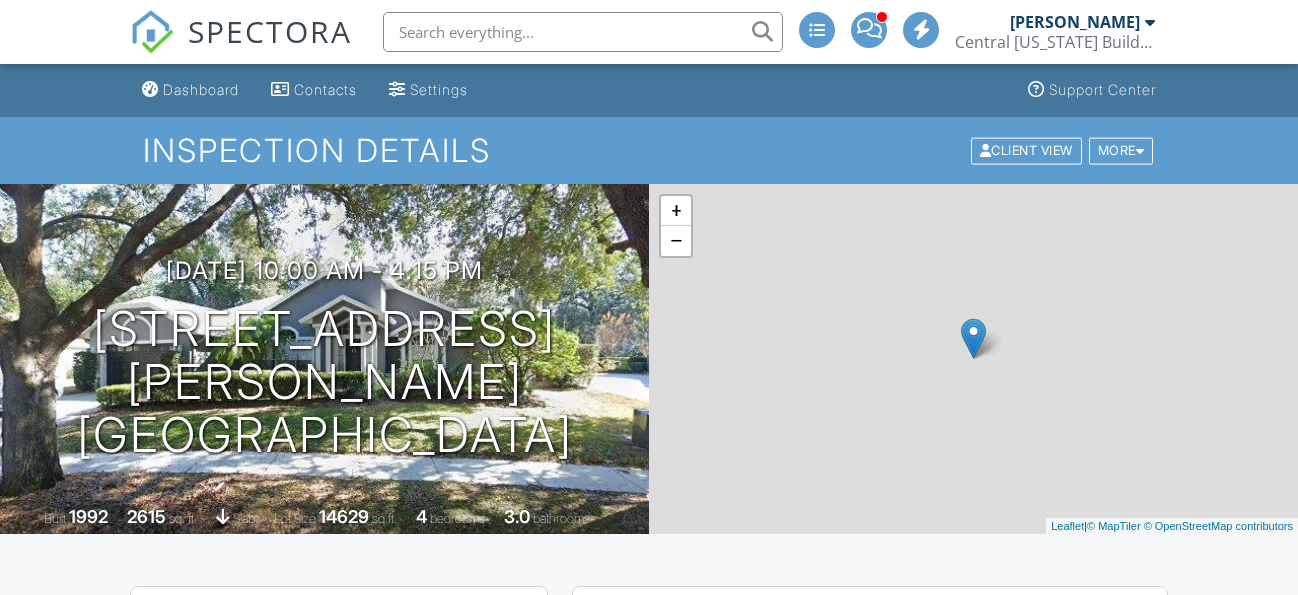 scroll, scrollTop: 0, scrollLeft: 0, axis: both 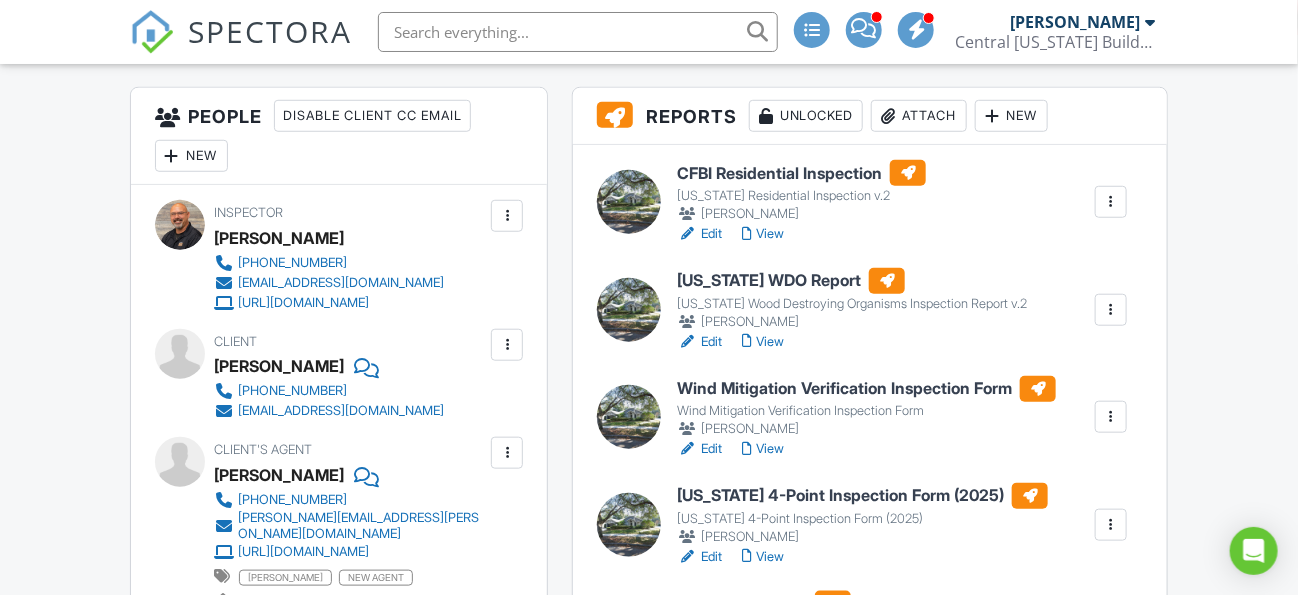 click on "[US_STATE] WDO Report" at bounding box center (852, 281) 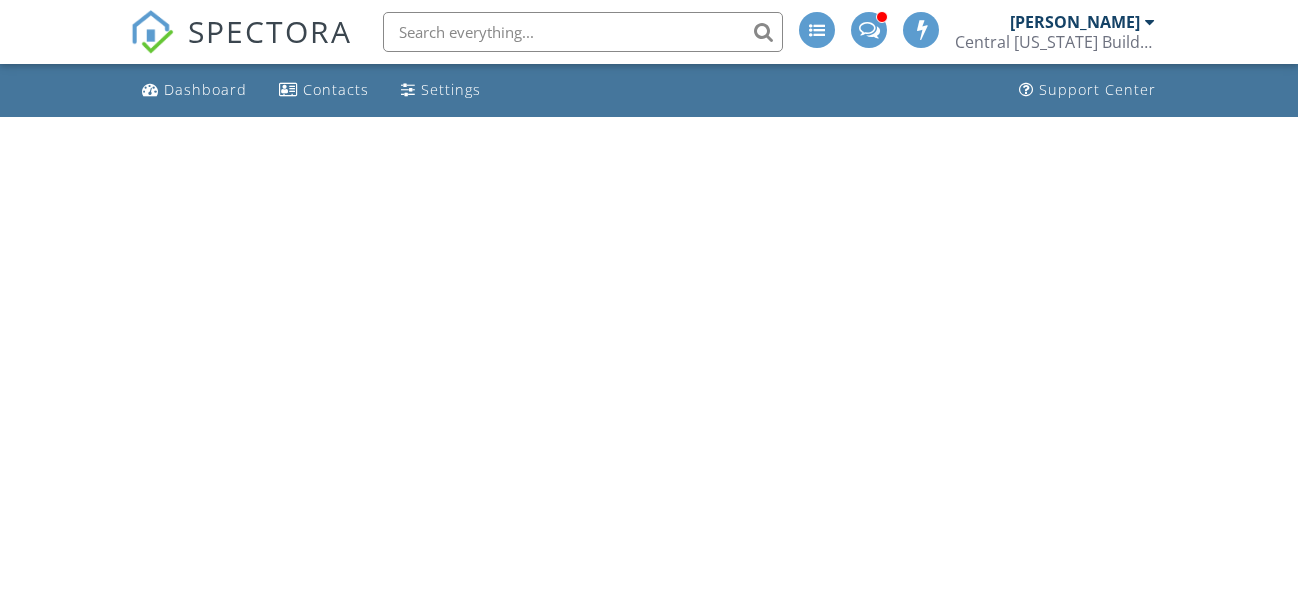 scroll, scrollTop: 0, scrollLeft: 0, axis: both 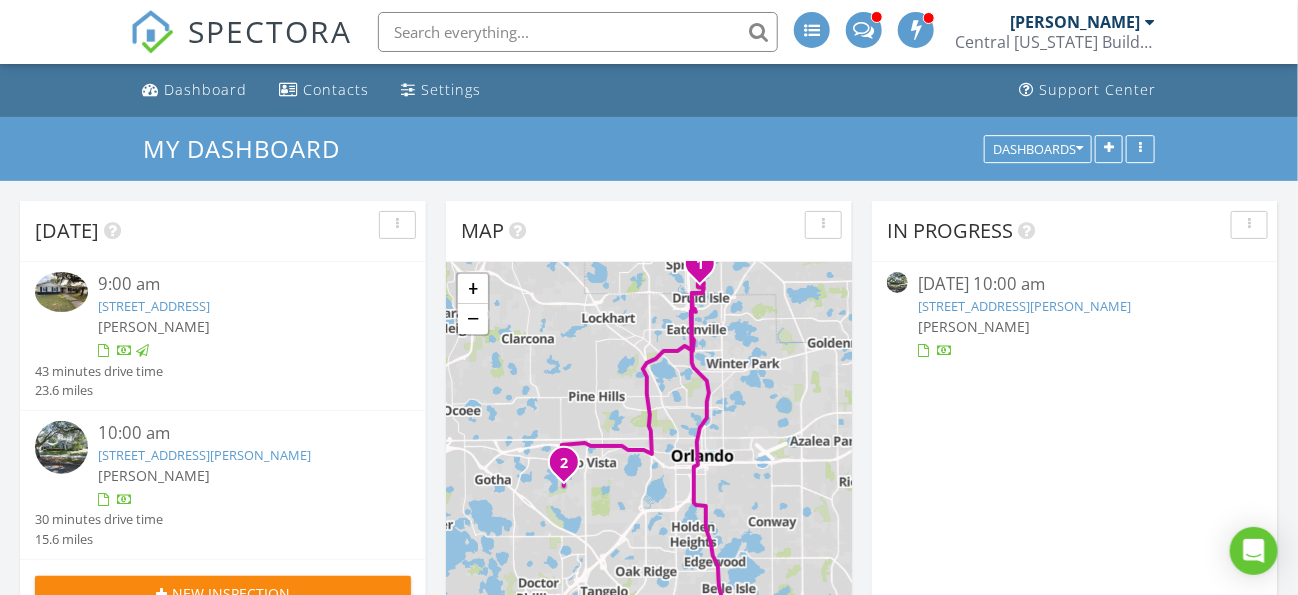 click at bounding box center (897, 282) 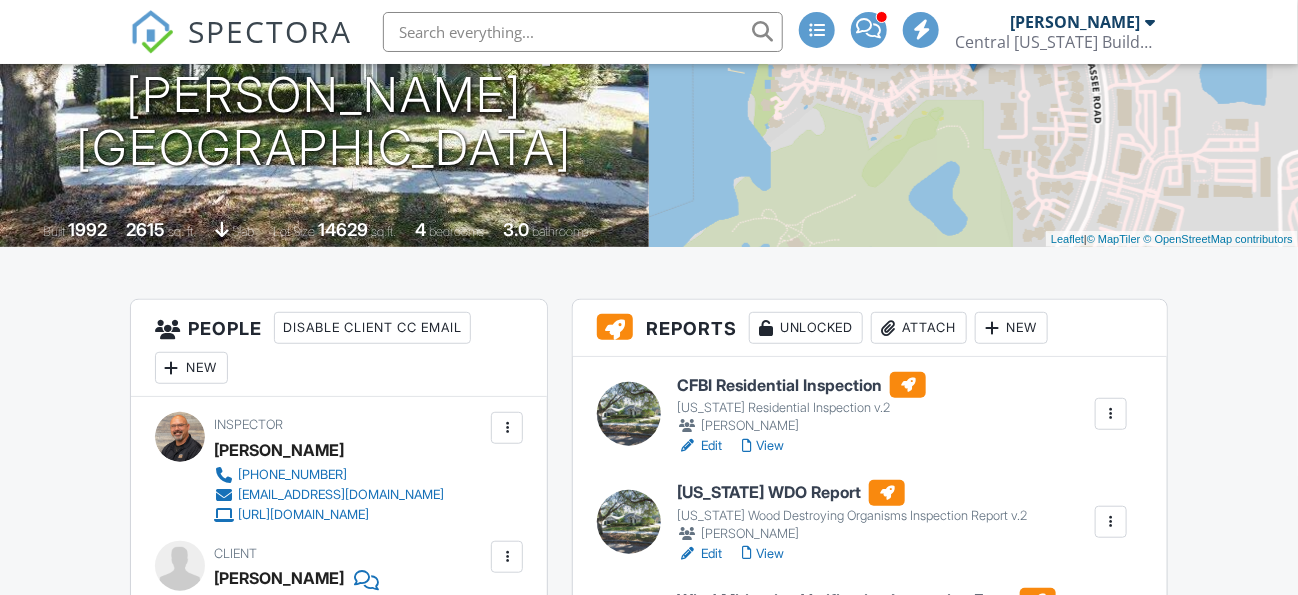 scroll, scrollTop: 499, scrollLeft: 0, axis: vertical 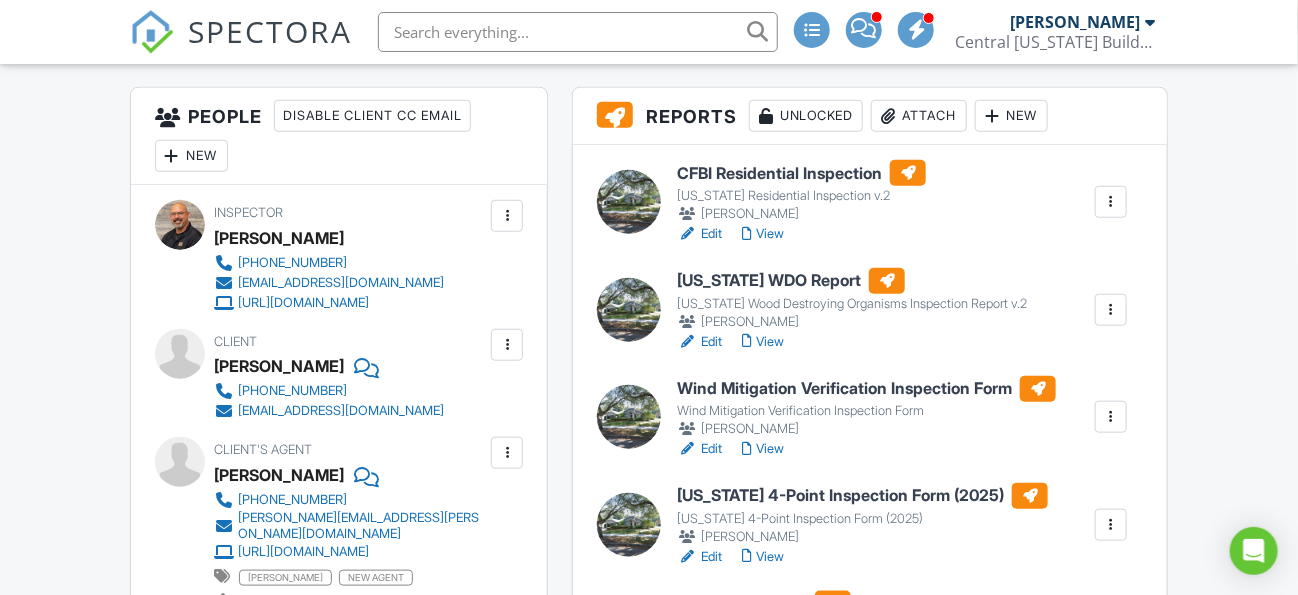 click on "Wind Mitigation Verification Inspection Form" at bounding box center (866, 389) 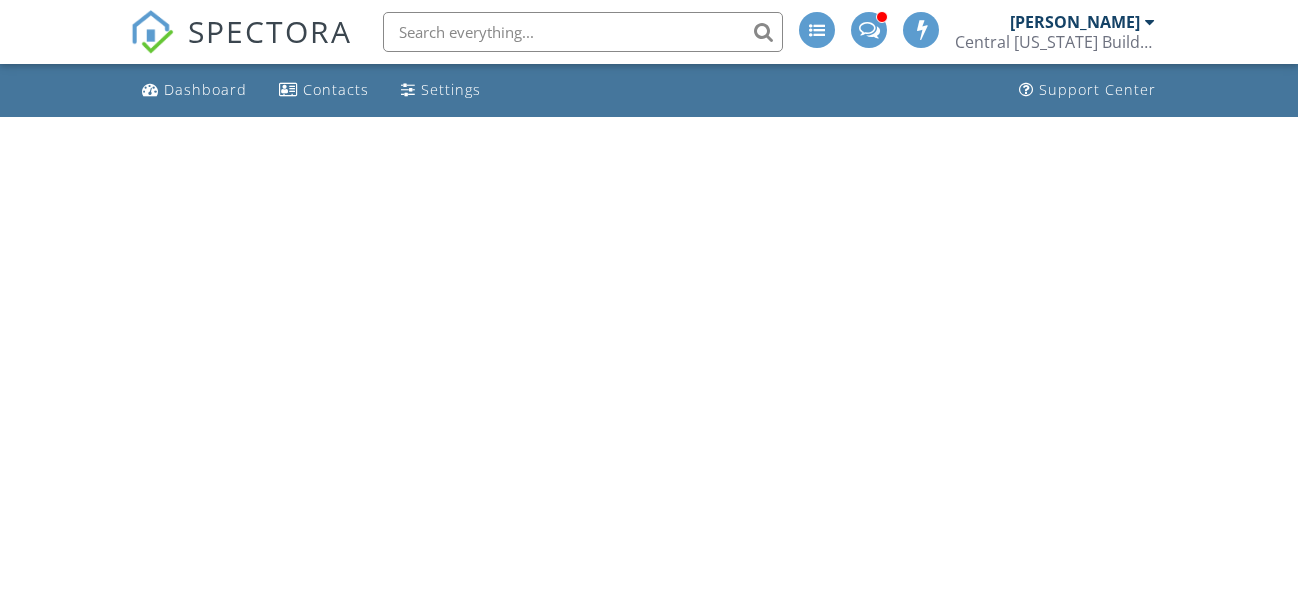 scroll, scrollTop: 0, scrollLeft: 0, axis: both 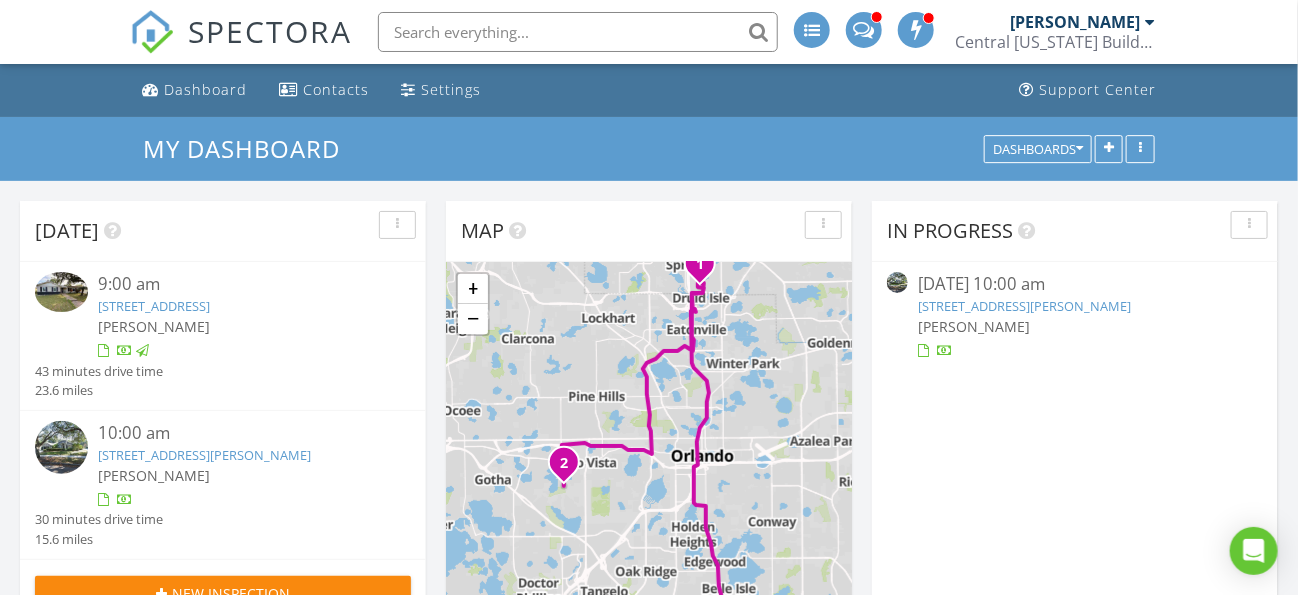click on "[STREET_ADDRESS][PERSON_NAME]" at bounding box center [1024, 306] 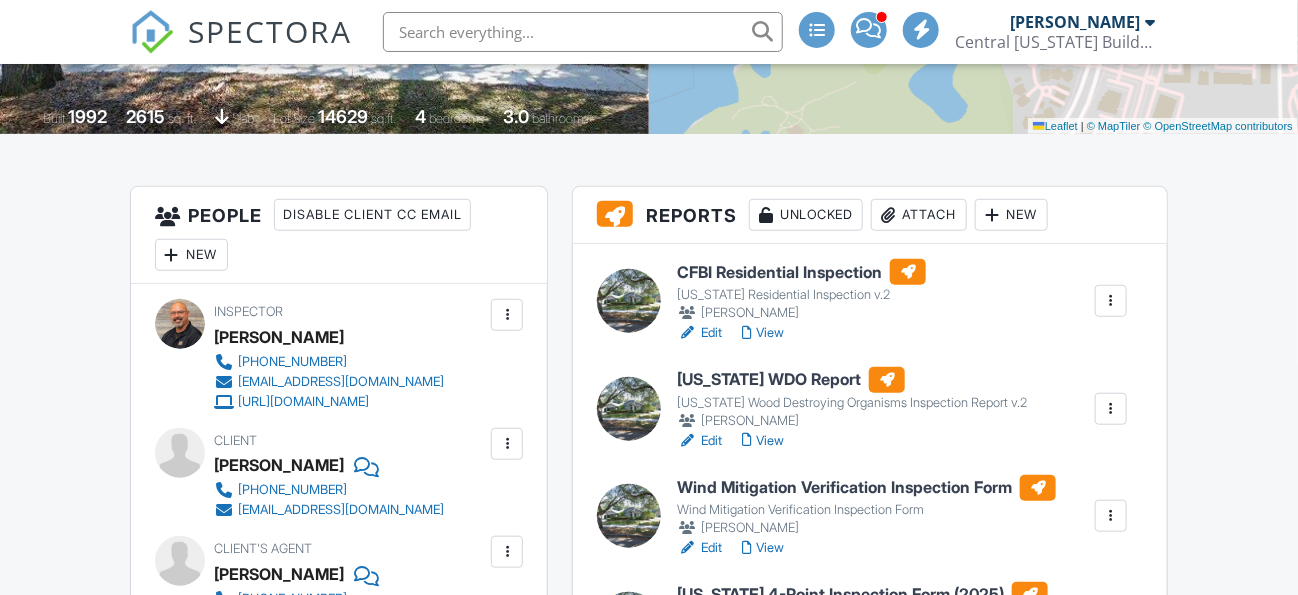 scroll, scrollTop: 473, scrollLeft: 0, axis: vertical 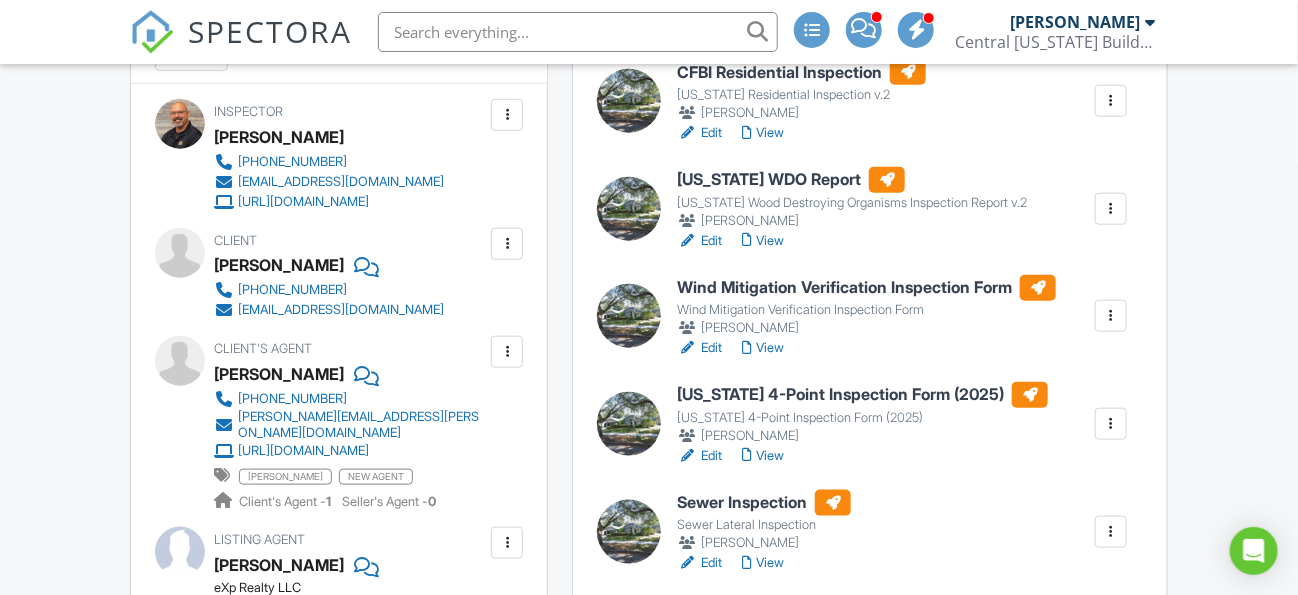 click on "Sewer Inspection" at bounding box center [764, 503] 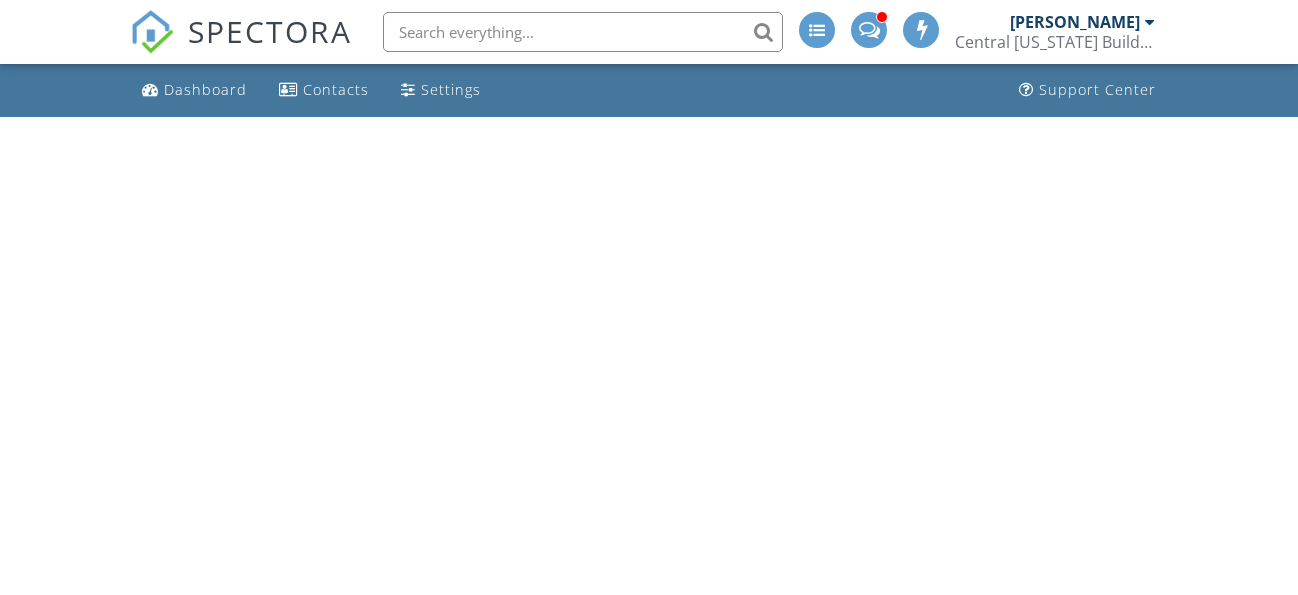 scroll, scrollTop: 0, scrollLeft: 0, axis: both 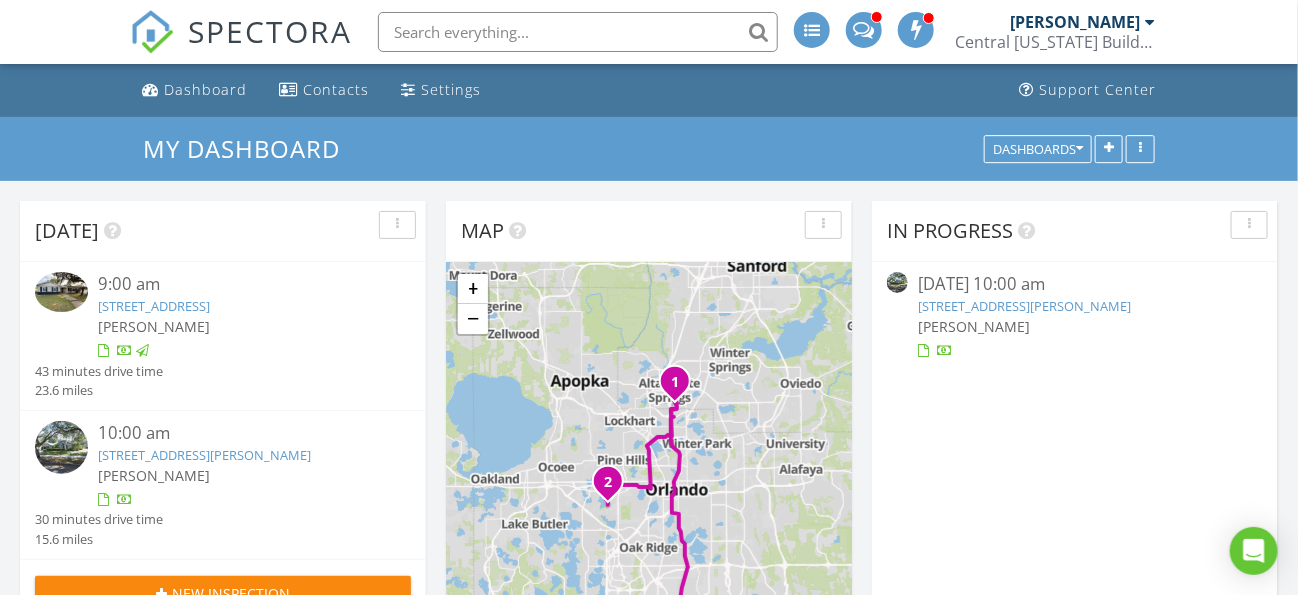 click on "6609 Crenshaw Dr, Orlando, FL 32835" at bounding box center [1024, 306] 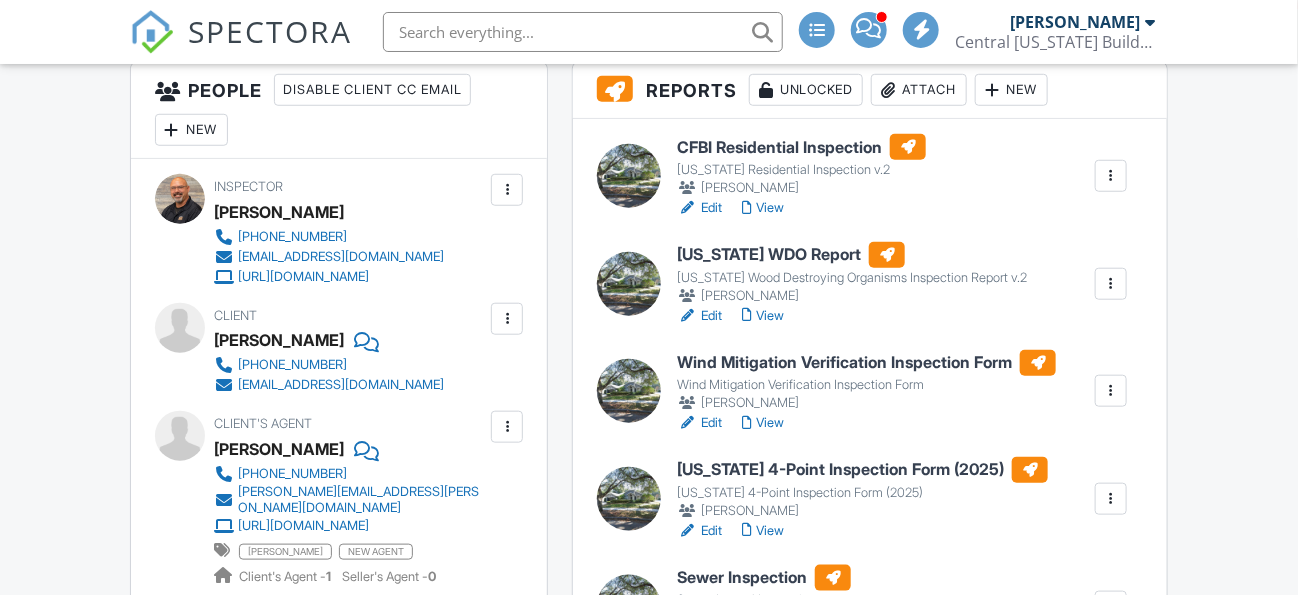 scroll, scrollTop: 600, scrollLeft: 0, axis: vertical 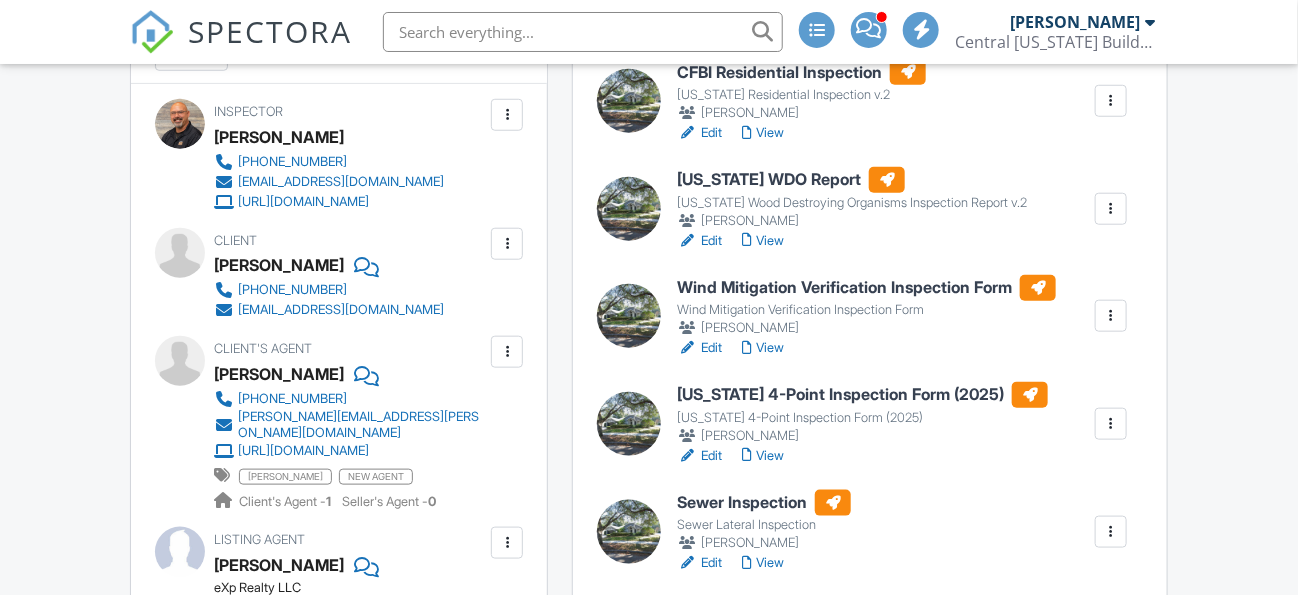 click on "[US_STATE] 4-Point Inspection Form (2025)" at bounding box center (862, 395) 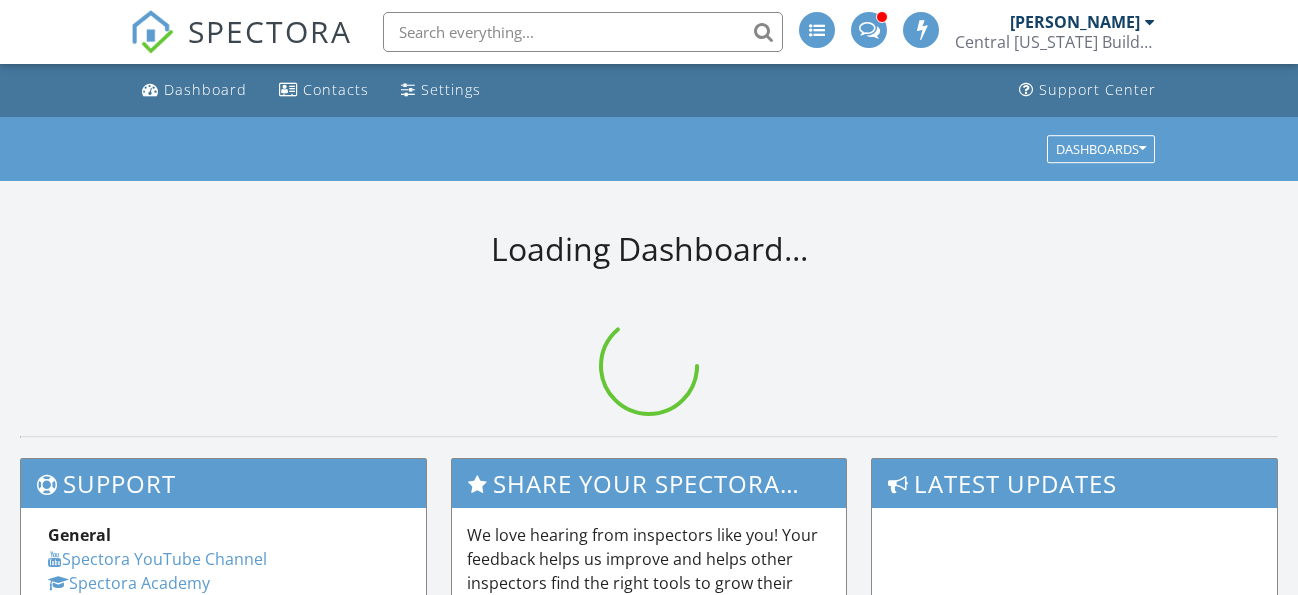 scroll, scrollTop: 0, scrollLeft: 0, axis: both 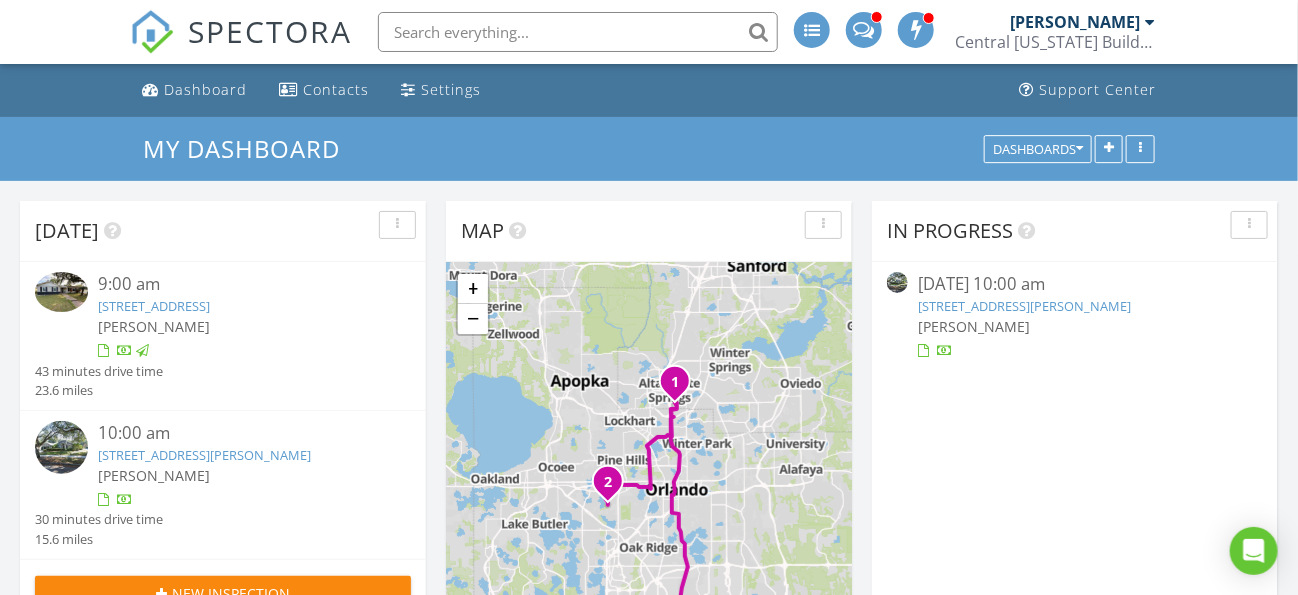 click on "6609 Crenshaw Dr, Orlando, FL 32835" at bounding box center [1024, 306] 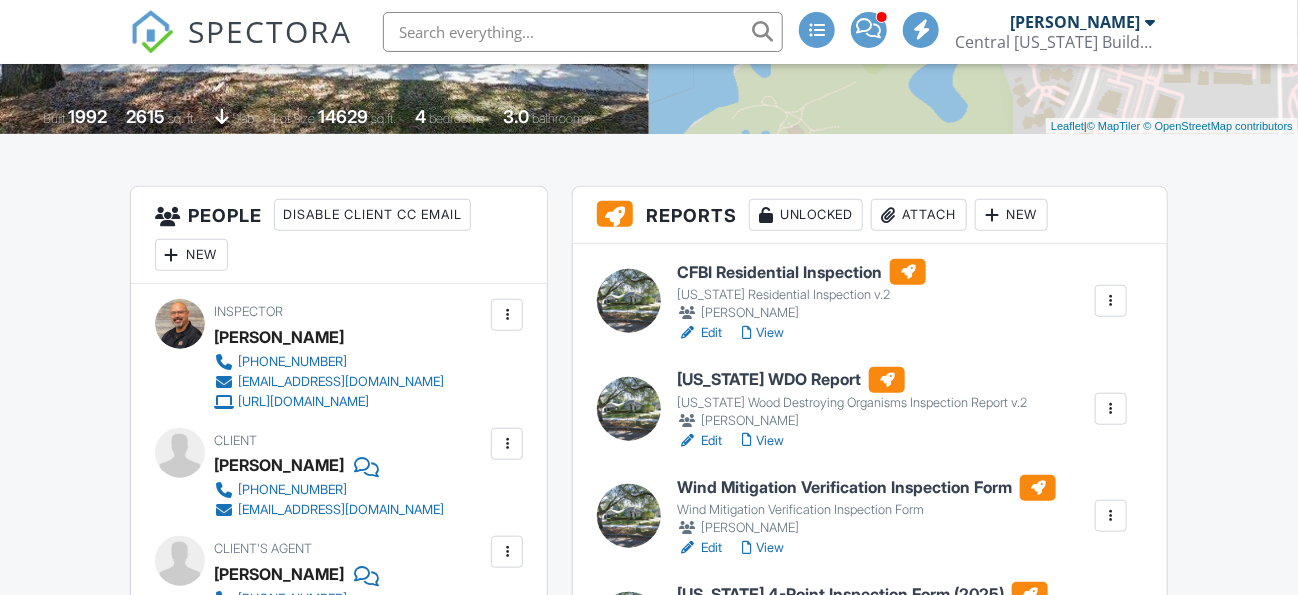 scroll, scrollTop: 400, scrollLeft: 0, axis: vertical 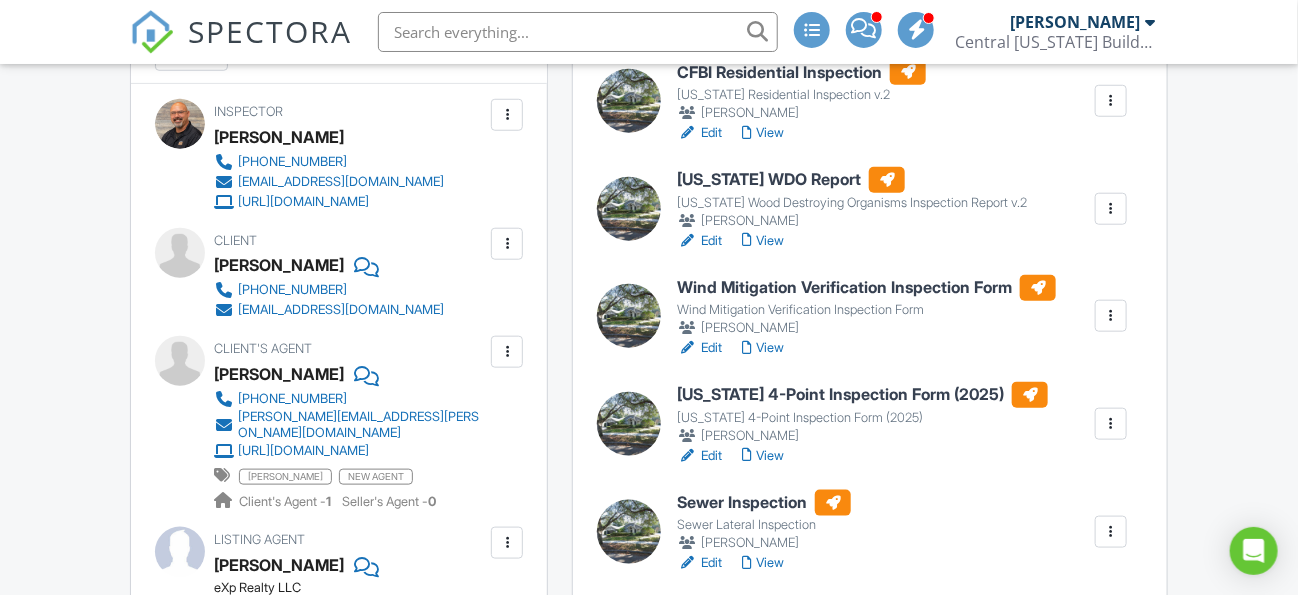 click on "[US_STATE] 4-Point Inspection Form (2025)" at bounding box center [862, 395] 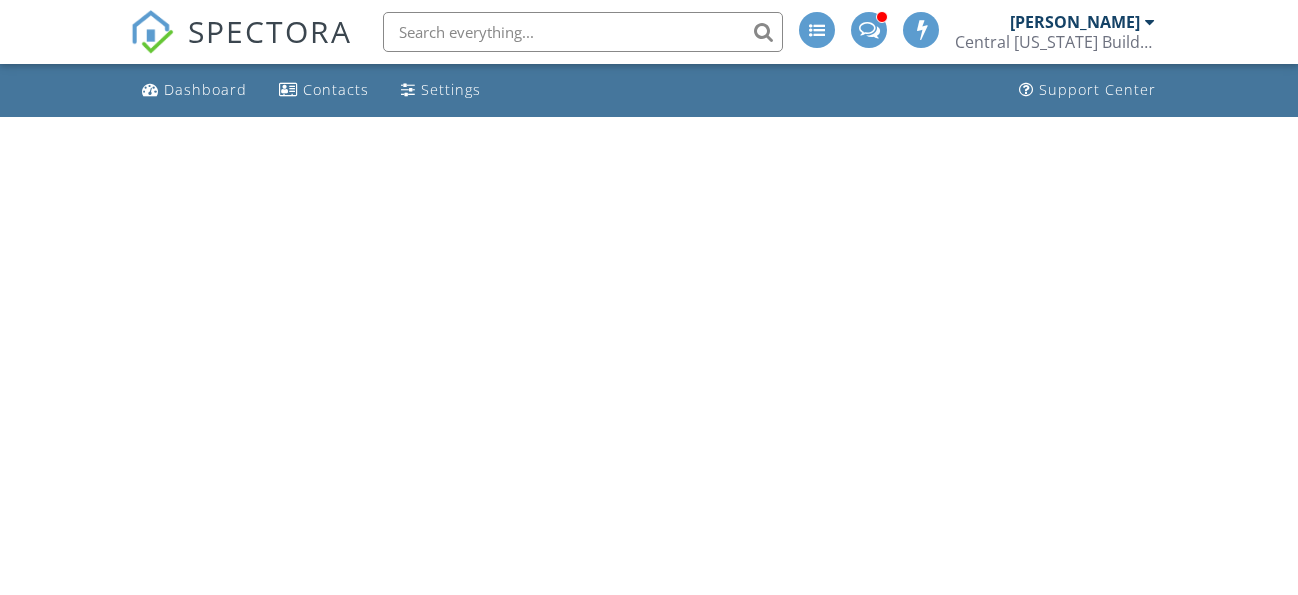 scroll, scrollTop: 0, scrollLeft: 0, axis: both 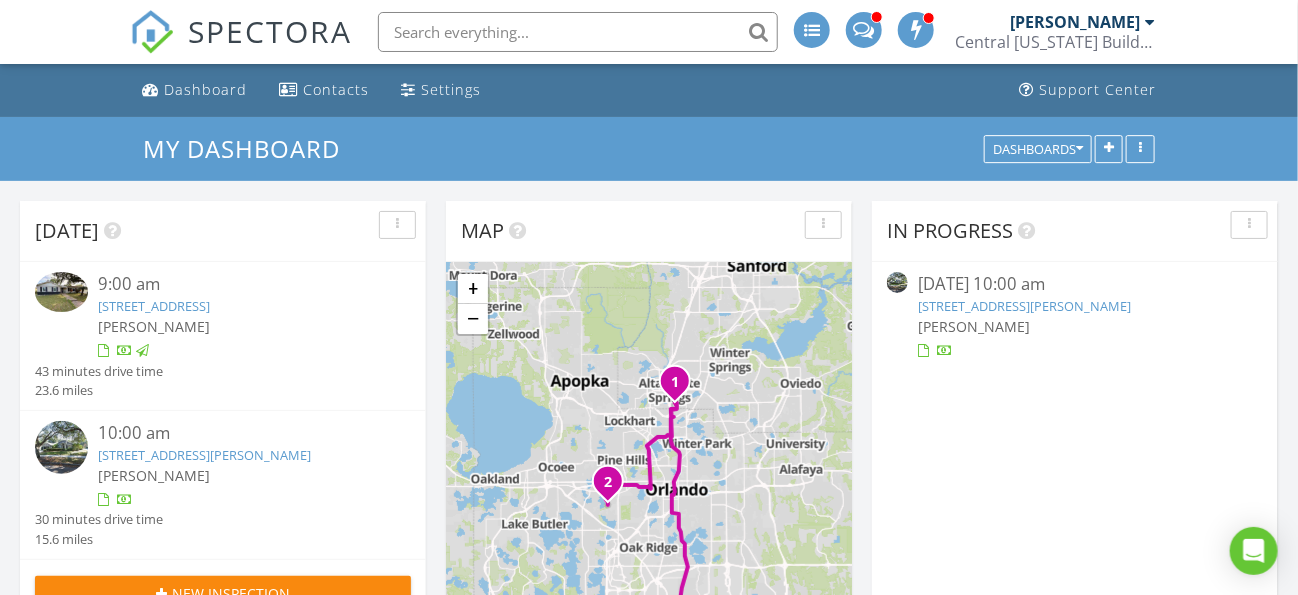 click on "6609 Crenshaw Dr, Orlando, FL 32835" at bounding box center (1024, 306) 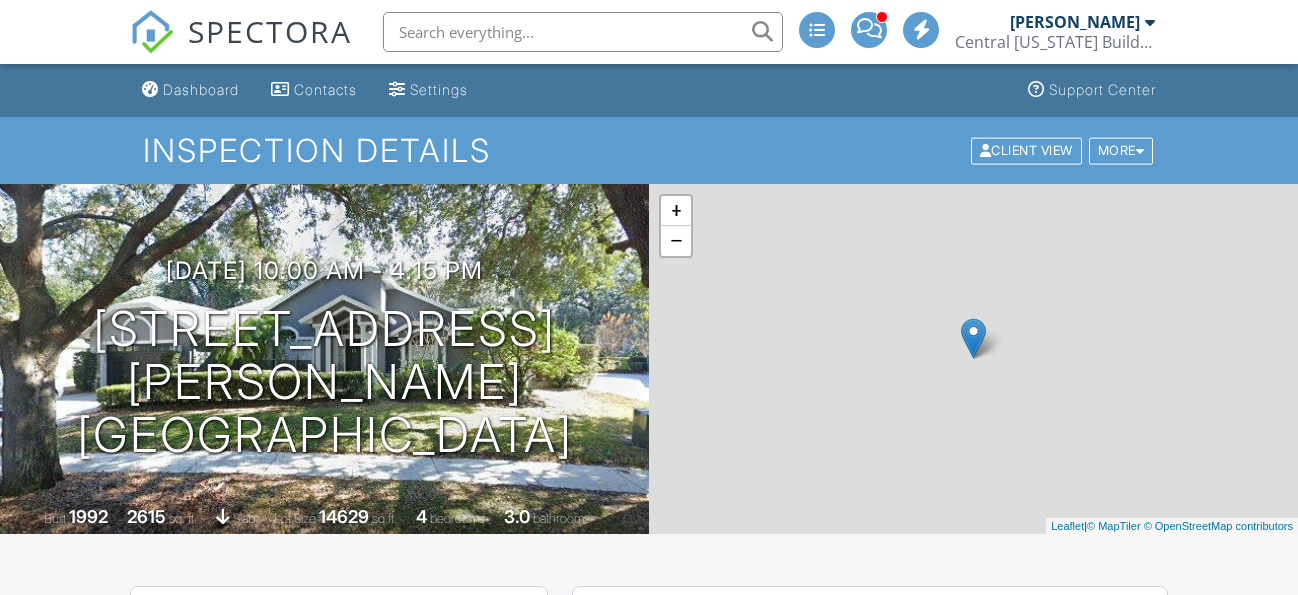 scroll, scrollTop: 400, scrollLeft: 0, axis: vertical 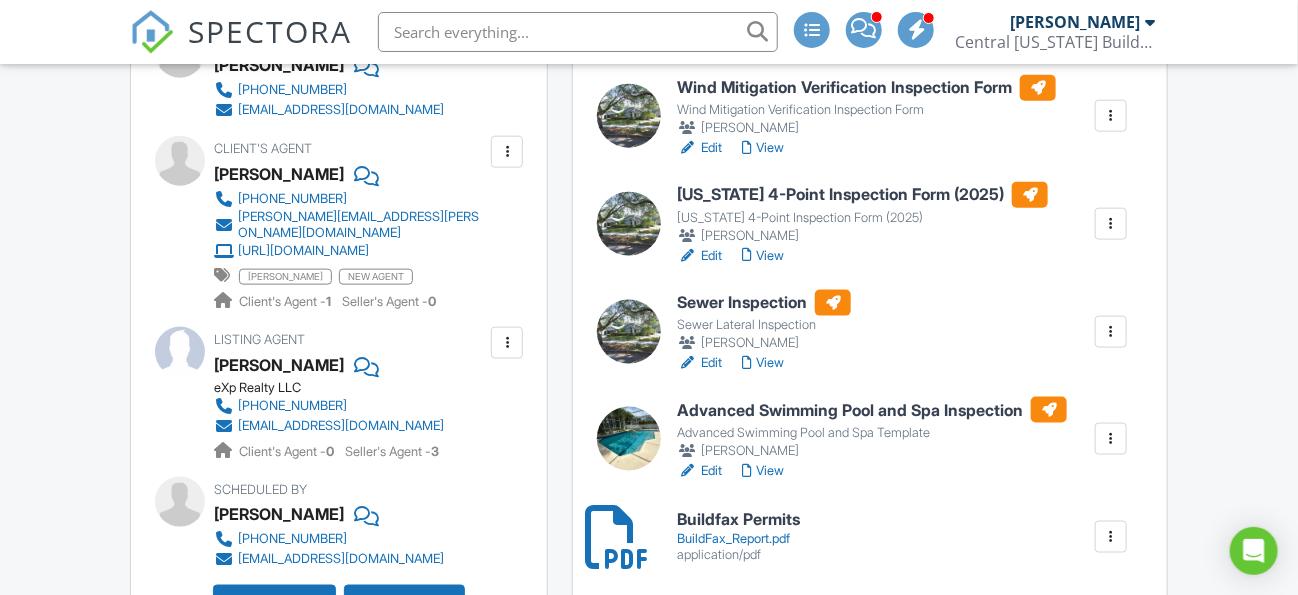 click on "View" at bounding box center (763, 363) 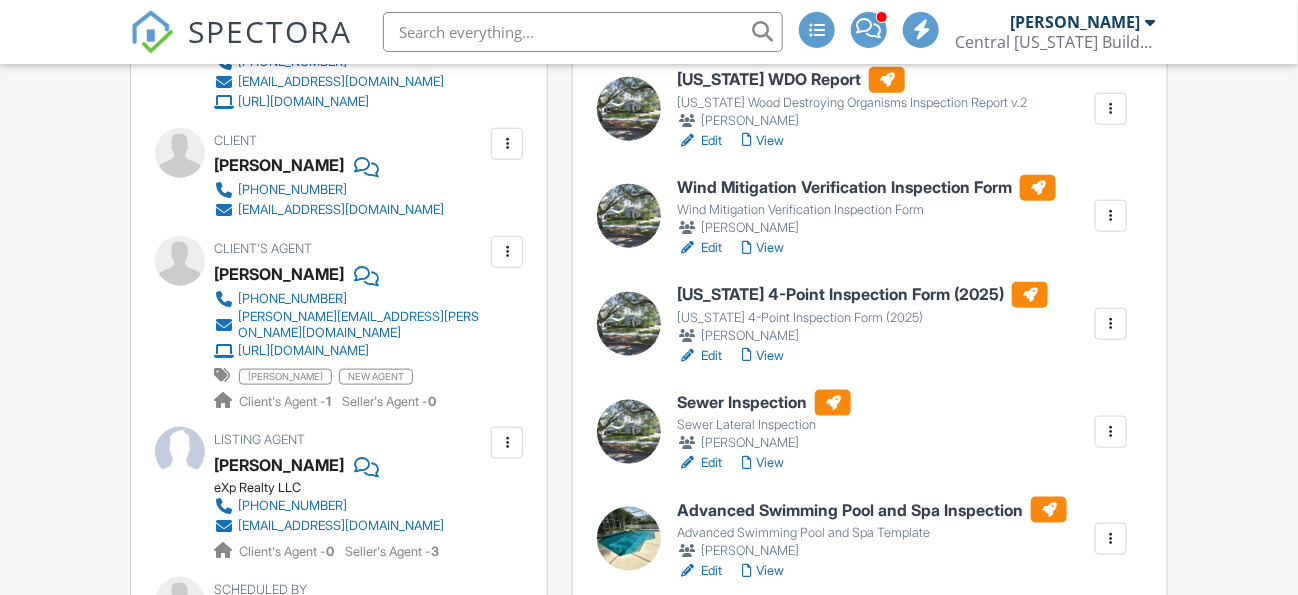 scroll, scrollTop: 700, scrollLeft: 0, axis: vertical 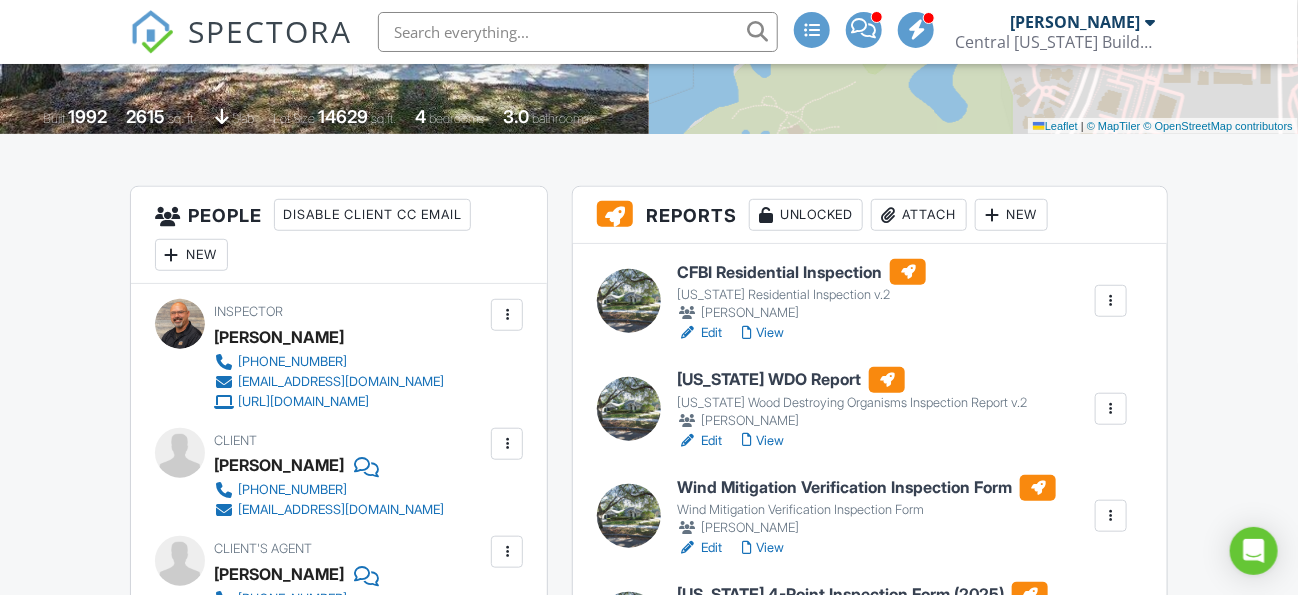 click on "CFBI Residential Inspection" at bounding box center (801, 272) 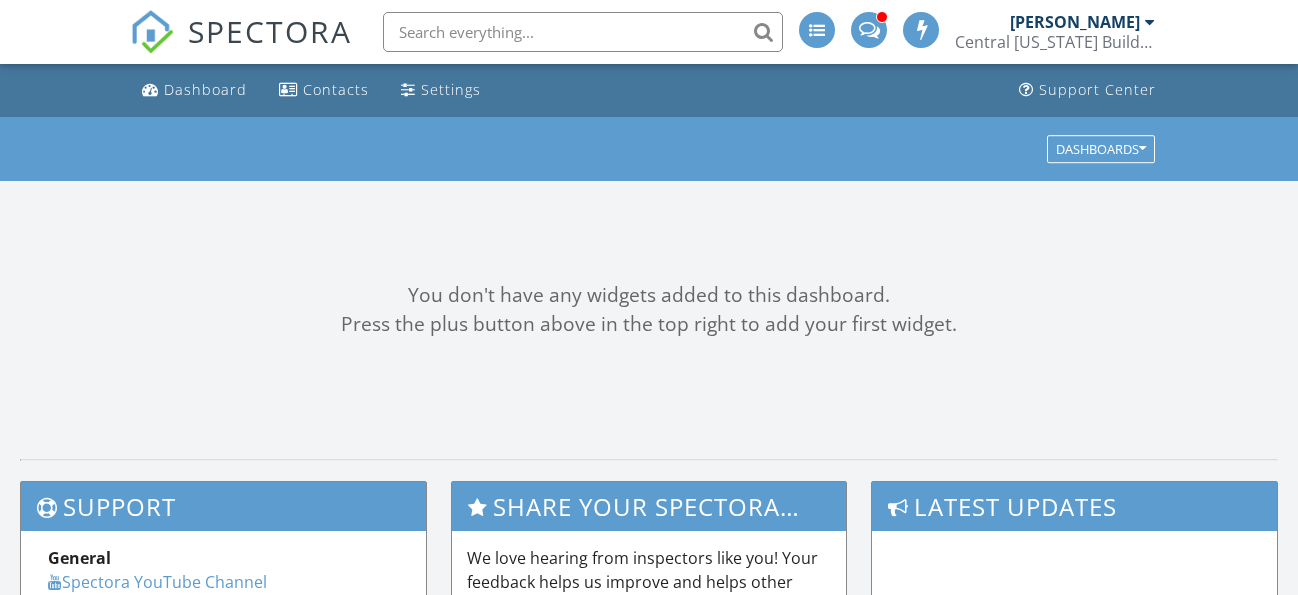 scroll, scrollTop: 0, scrollLeft: 0, axis: both 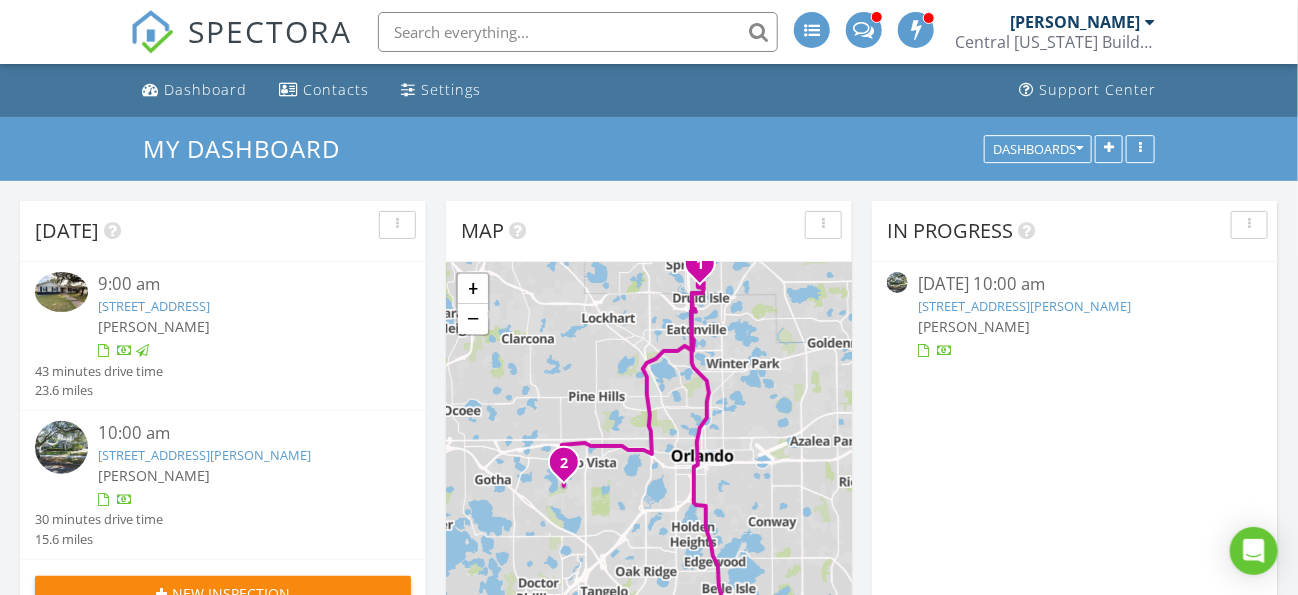 click on "[STREET_ADDRESS][PERSON_NAME]" at bounding box center [1024, 306] 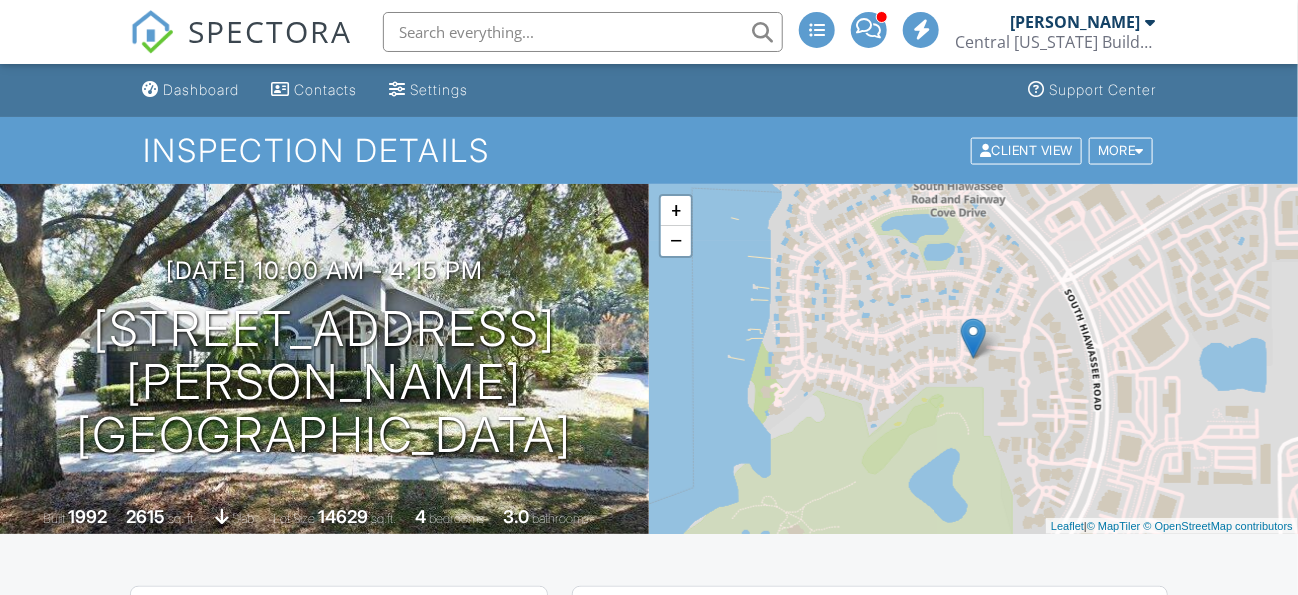scroll, scrollTop: 400, scrollLeft: 0, axis: vertical 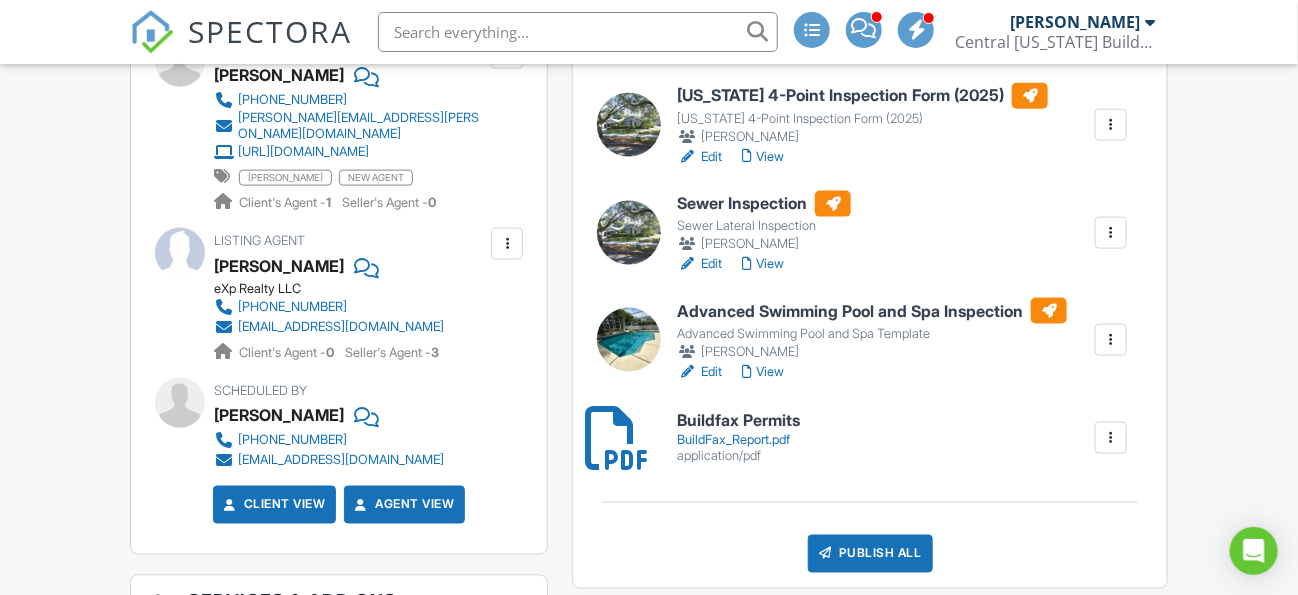 click on "BuildFax_Report.pdf" at bounding box center (738, 440) 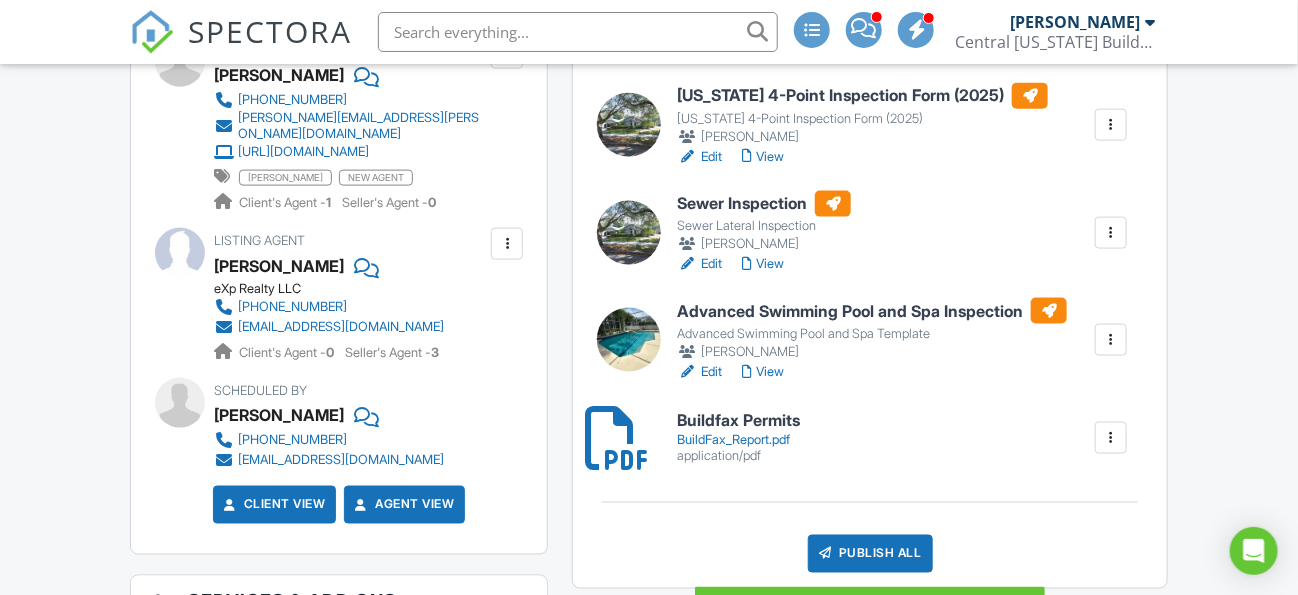 click on "Publish All" at bounding box center (870, 554) 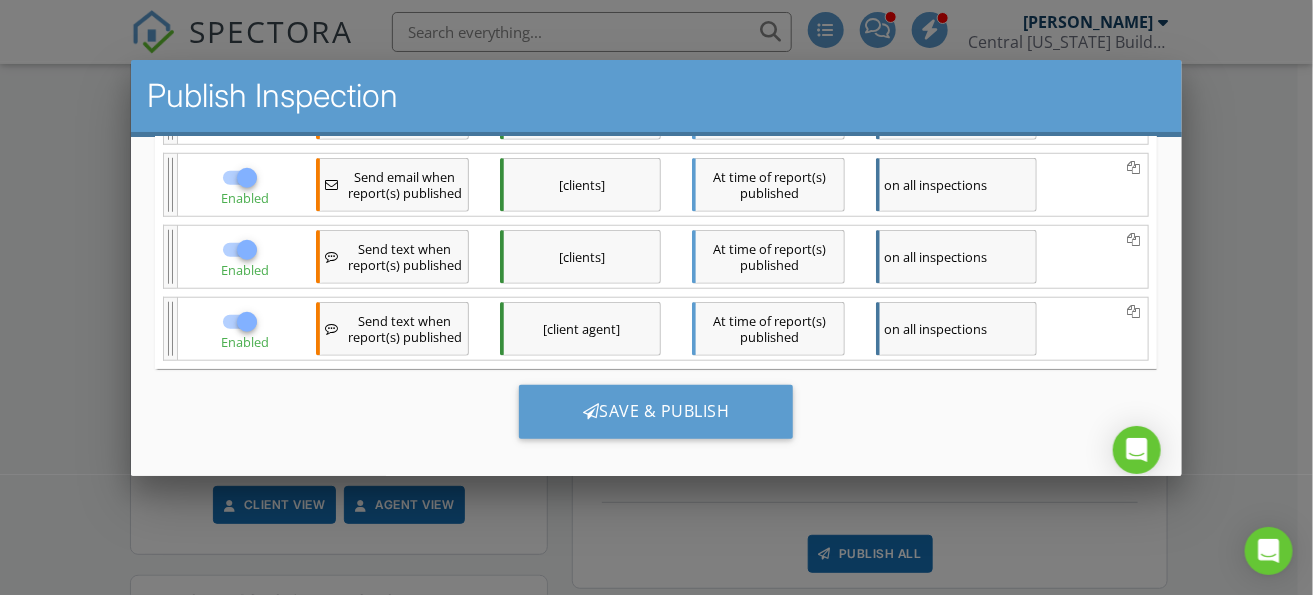 scroll, scrollTop: 631, scrollLeft: 0, axis: vertical 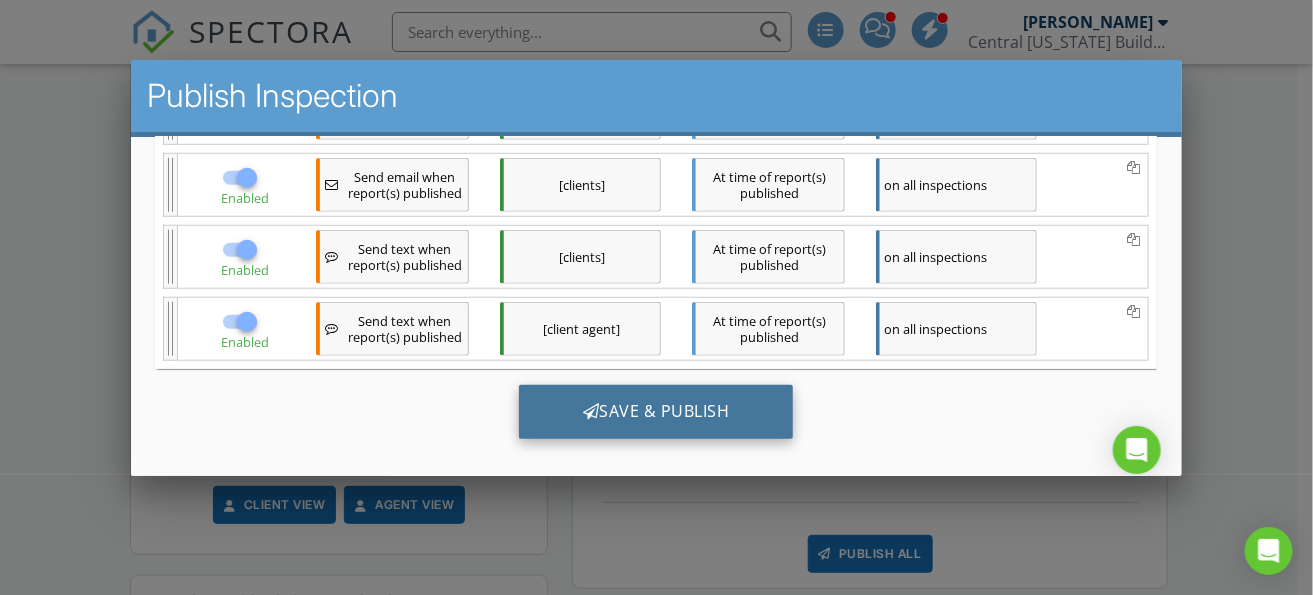 click on "Save & Publish" at bounding box center [656, 411] 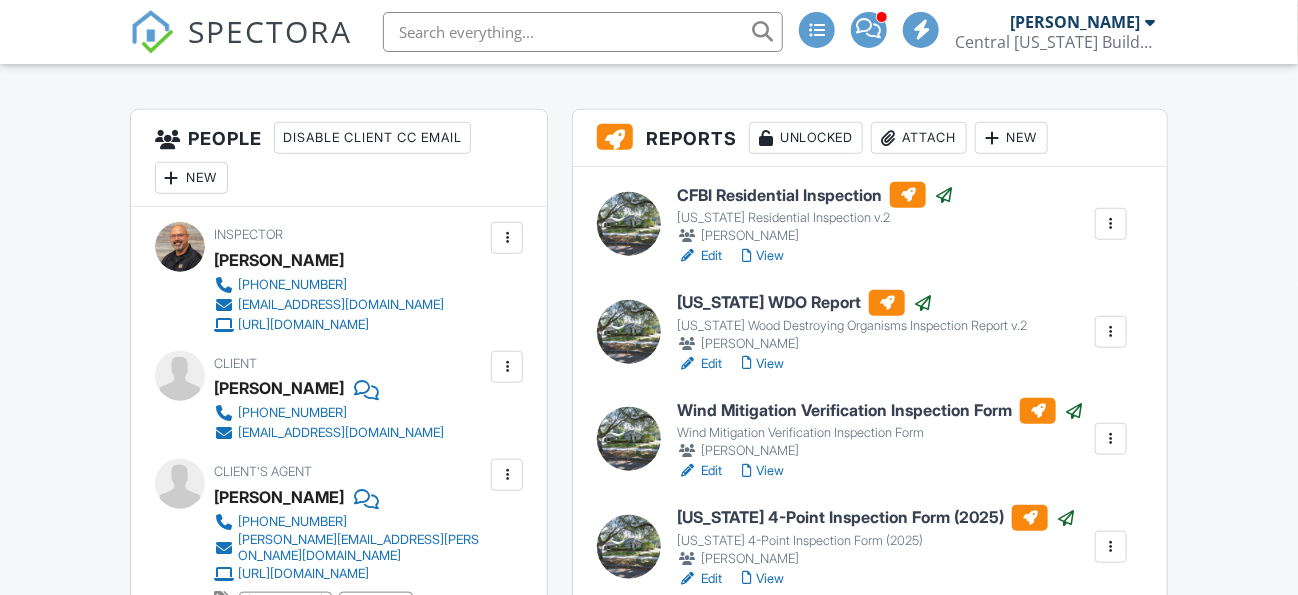 scroll, scrollTop: 0, scrollLeft: 0, axis: both 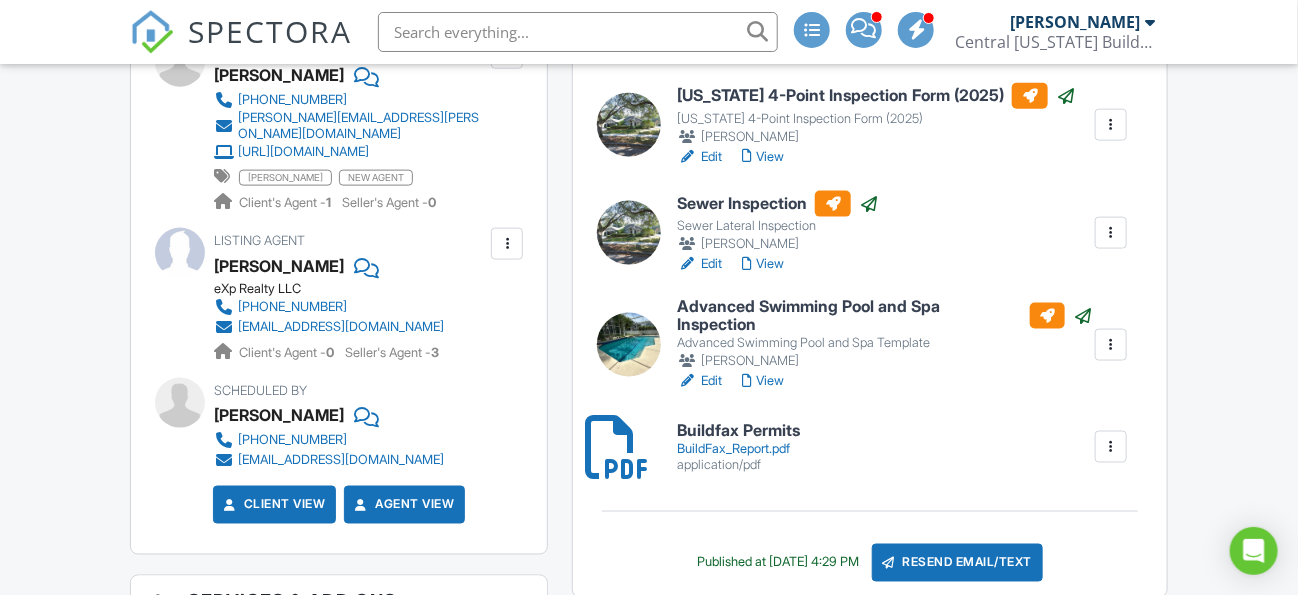 click on "View" at bounding box center (763, 381) 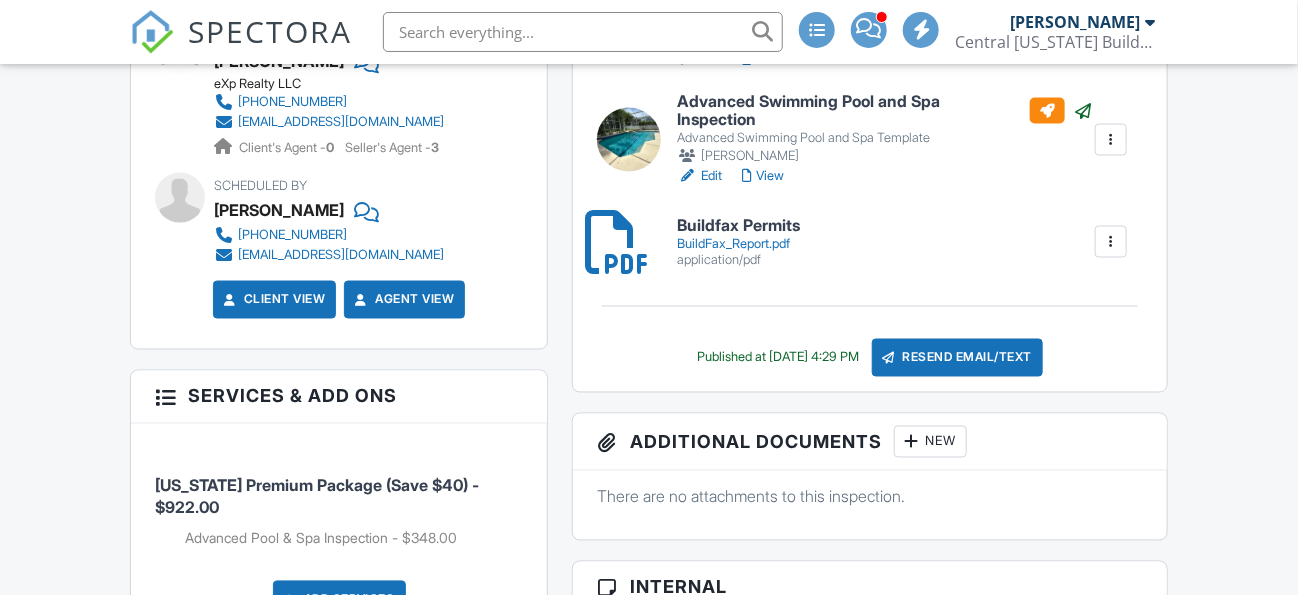scroll, scrollTop: 1004, scrollLeft: 0, axis: vertical 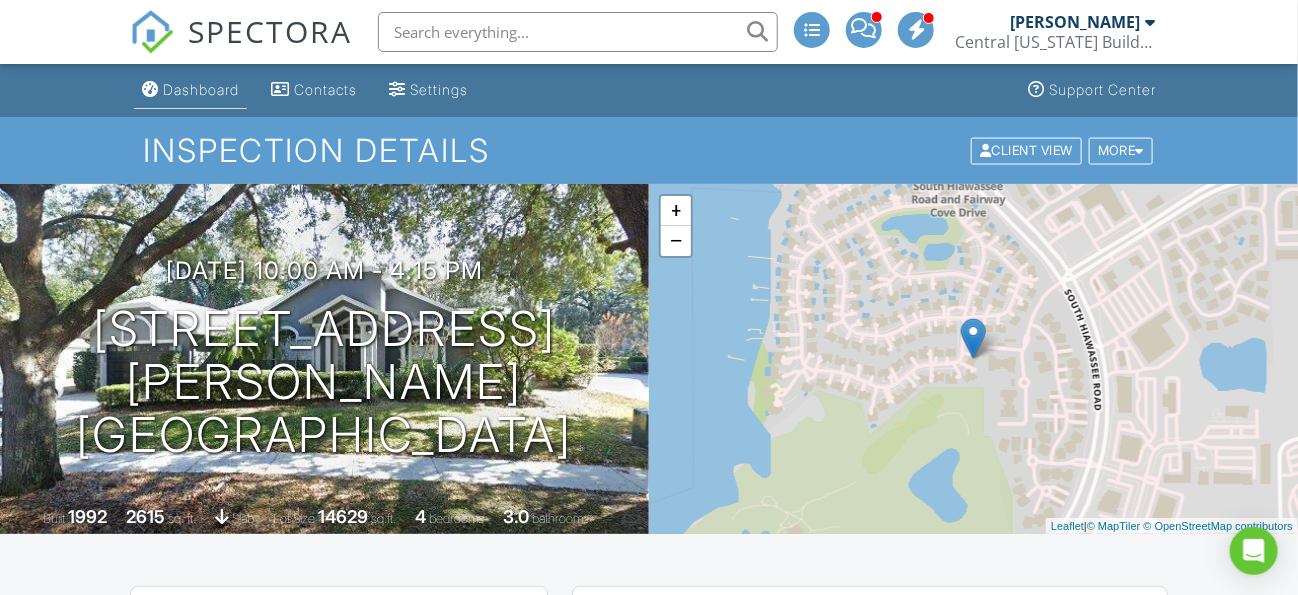 click on "Dashboard" at bounding box center (201, 89) 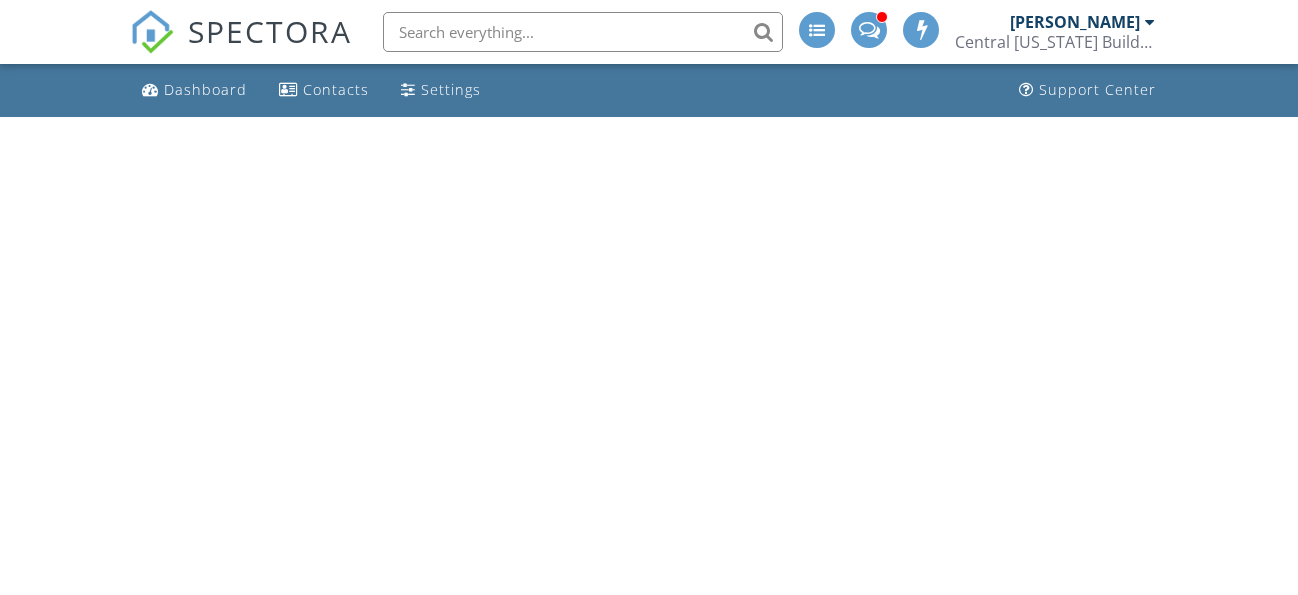 scroll, scrollTop: 0, scrollLeft: 0, axis: both 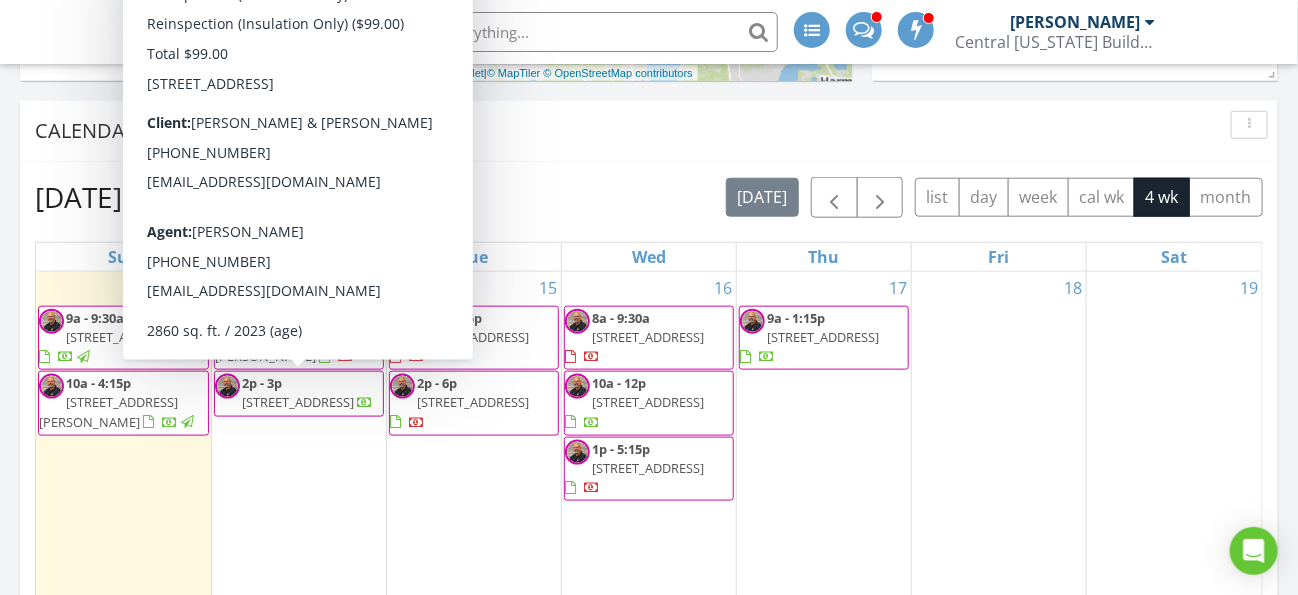 click on "5237 Haverill Dr, Belle Isle 32809" at bounding box center [298, 402] 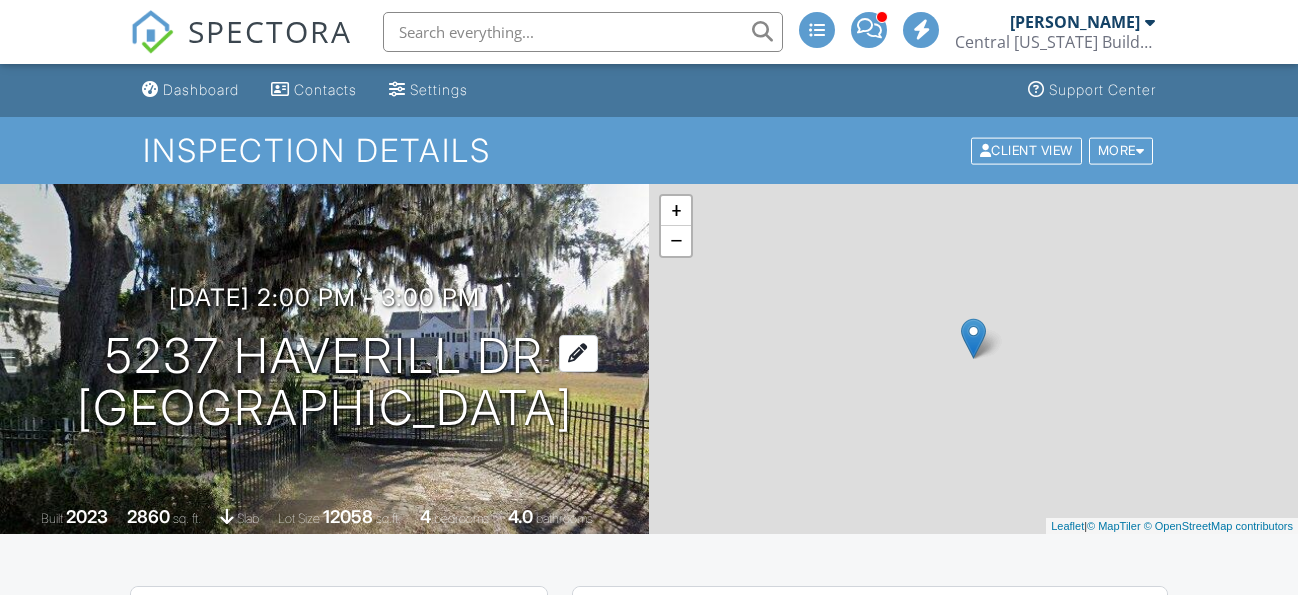 scroll, scrollTop: 0, scrollLeft: 0, axis: both 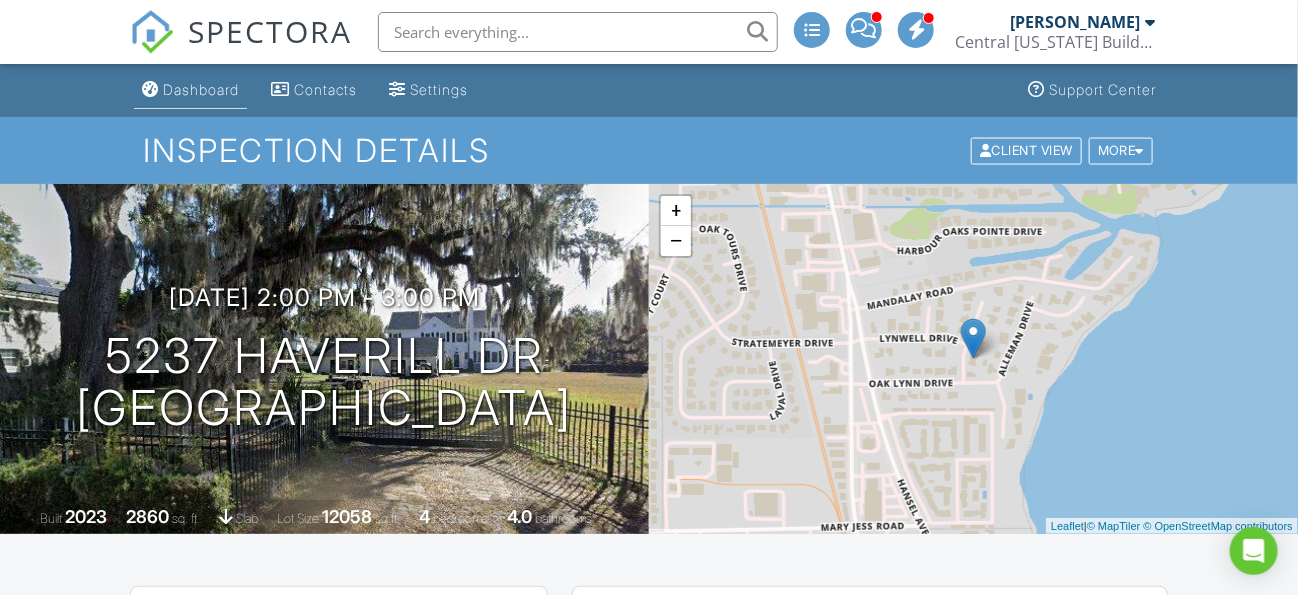 click on "Dashboard" at bounding box center [201, 89] 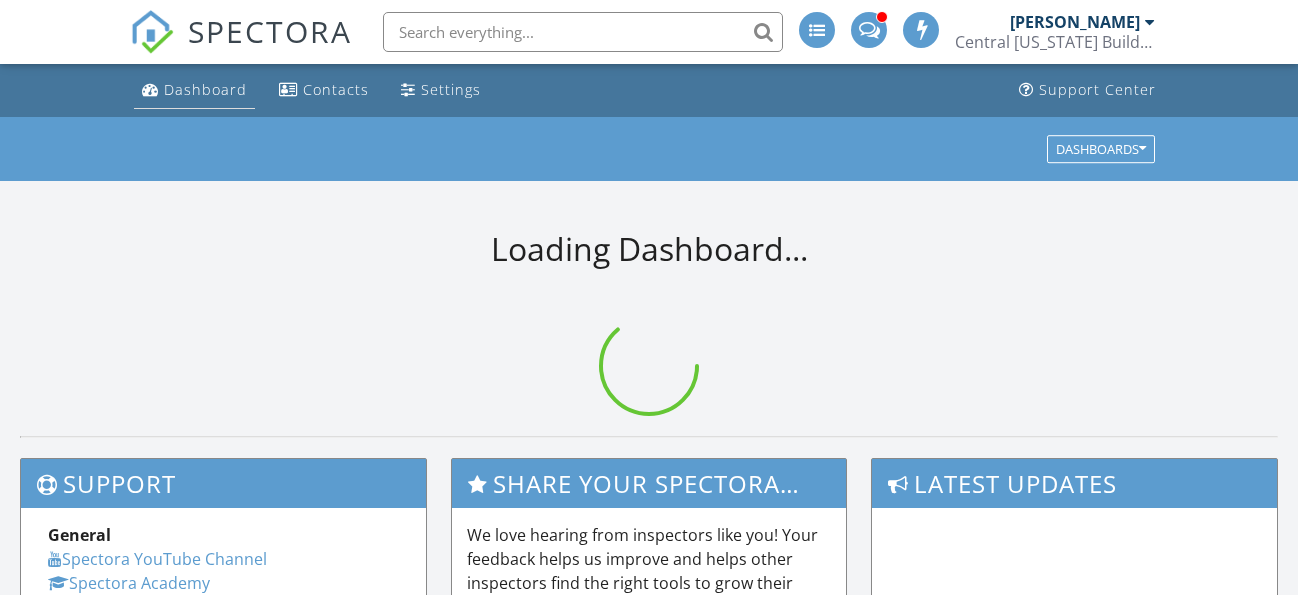 scroll, scrollTop: 0, scrollLeft: 0, axis: both 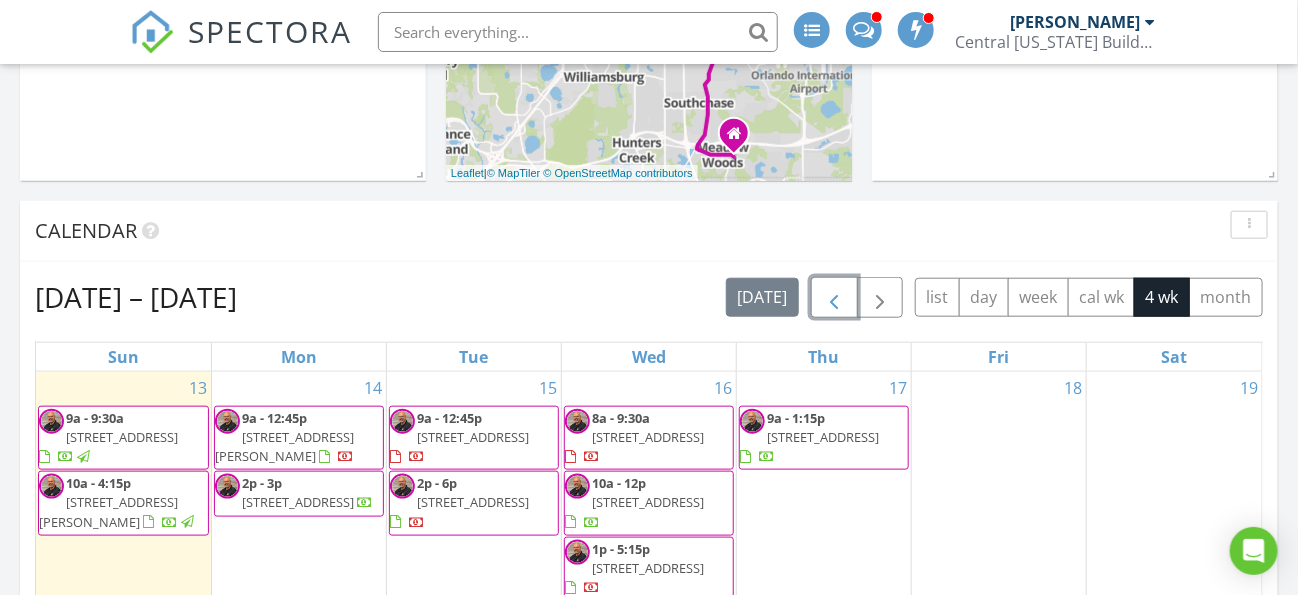 click at bounding box center (834, 298) 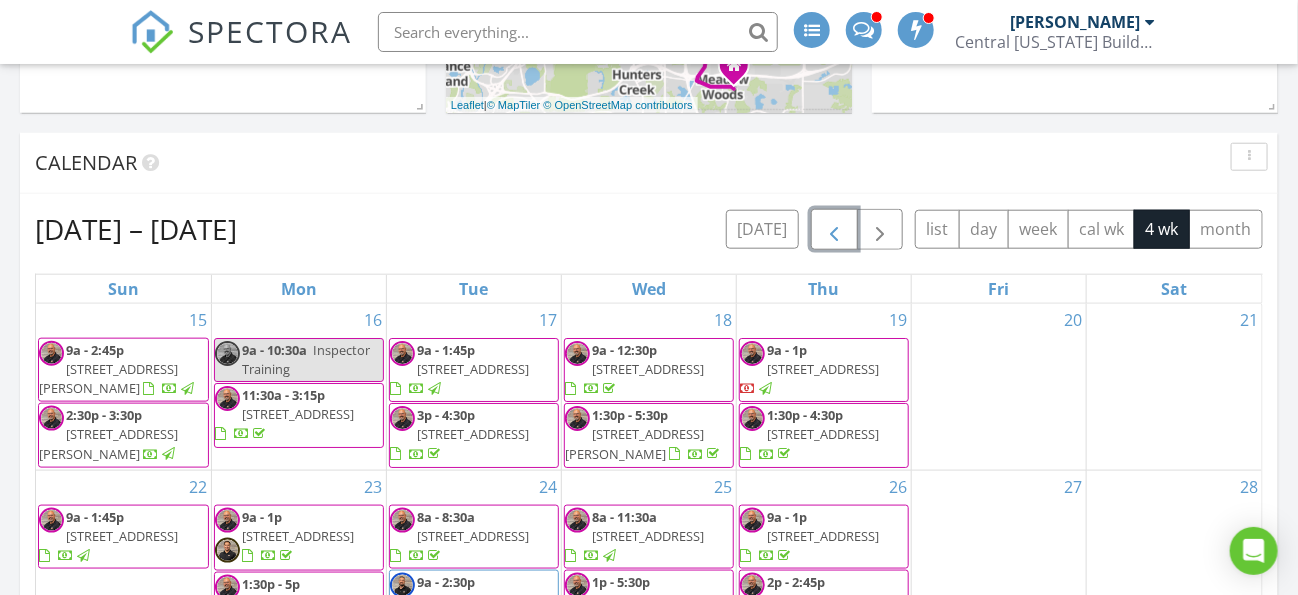 scroll, scrollTop: 700, scrollLeft: 0, axis: vertical 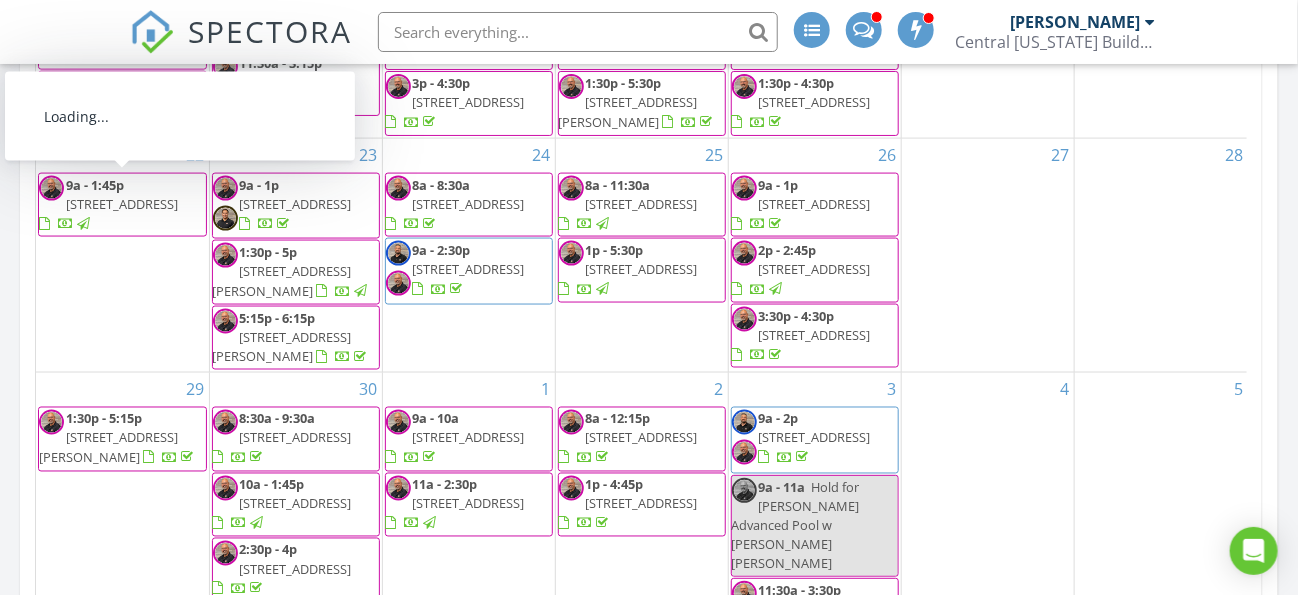 click on "5237 Haverill Dr , Belle Isle 32809" at bounding box center [122, 204] 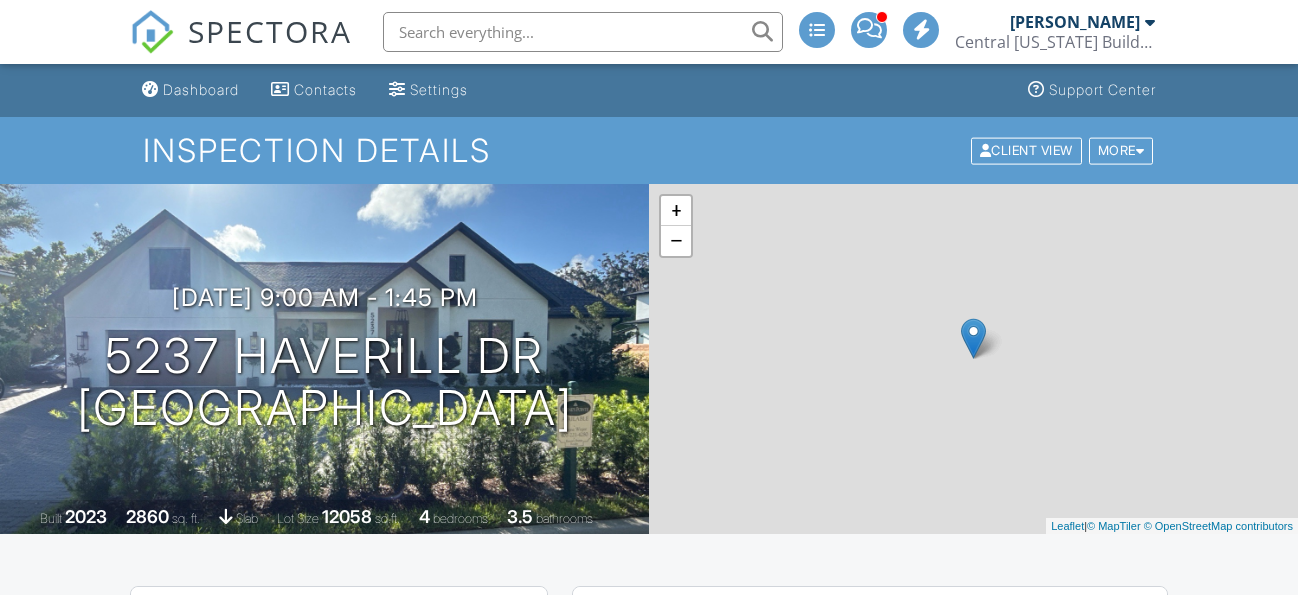 scroll, scrollTop: 0, scrollLeft: 0, axis: both 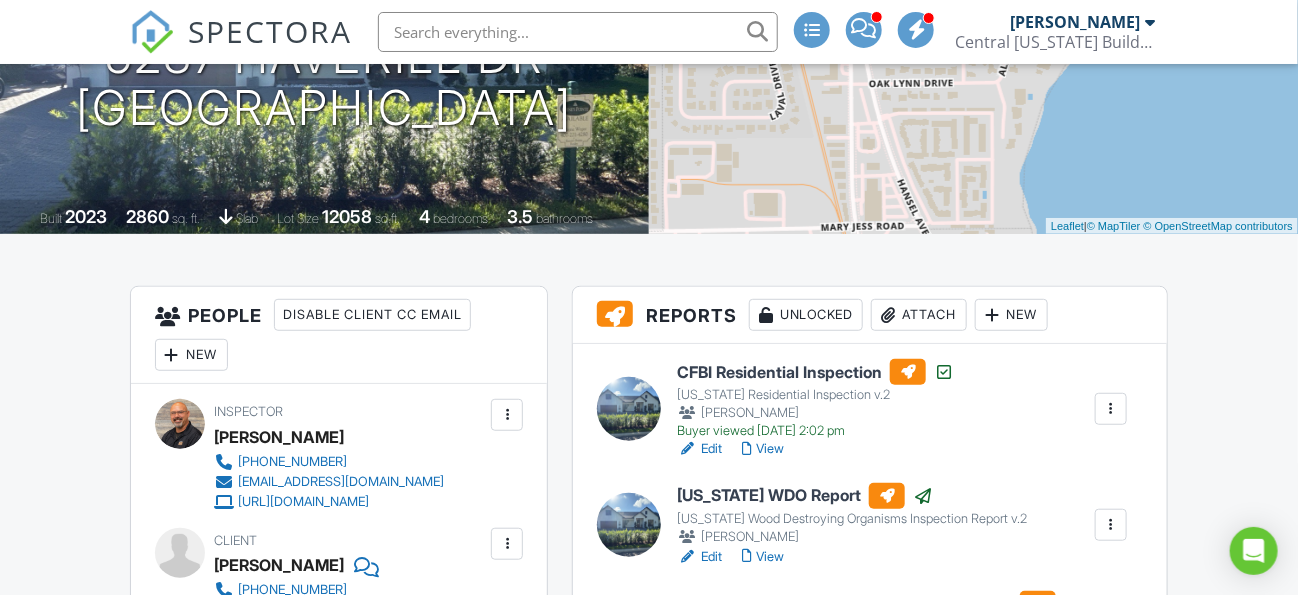 click at bounding box center [1111, 409] 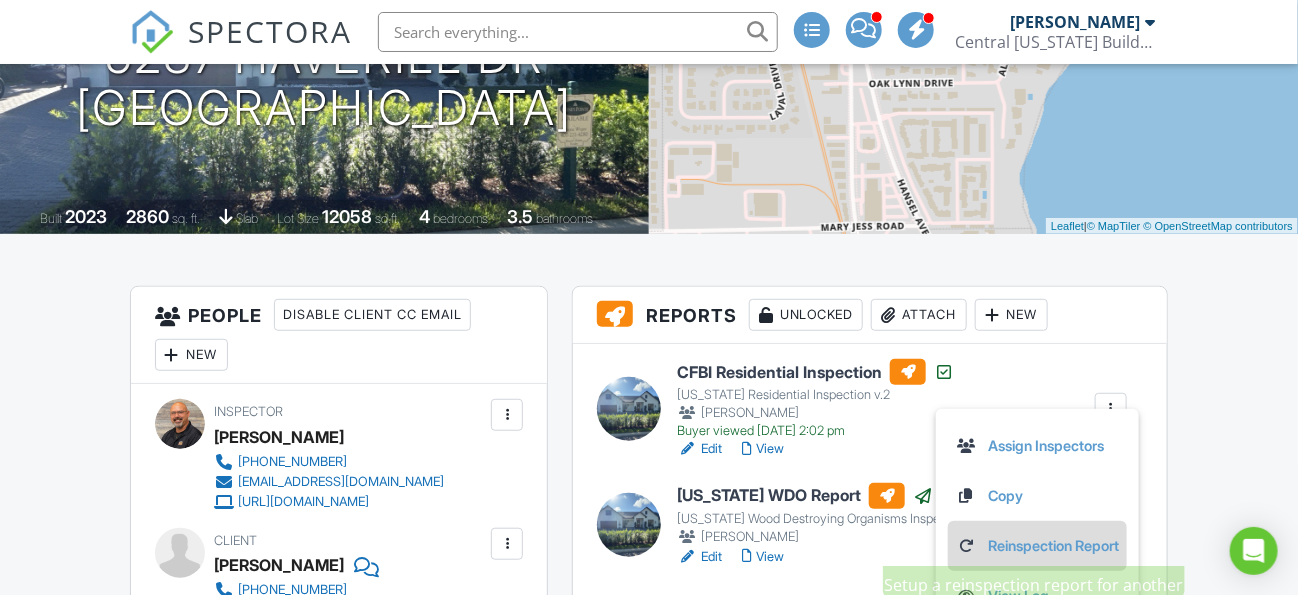 click on "Reinspection Report" at bounding box center [1037, 546] 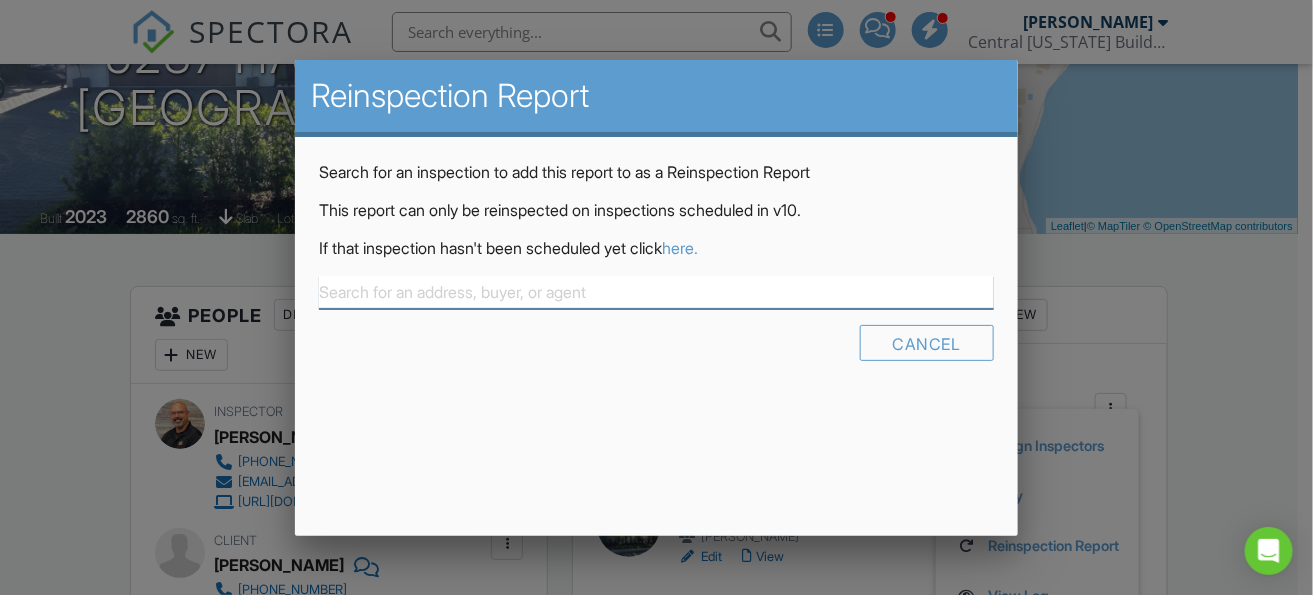 click at bounding box center [656, 292] 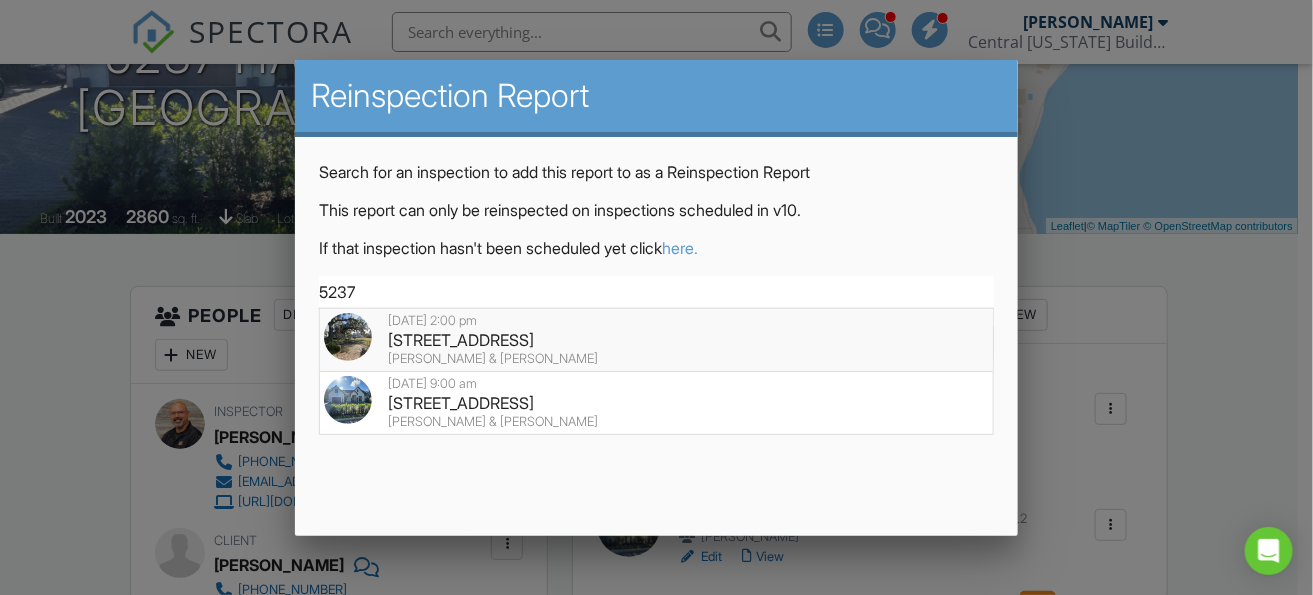 click on "5237 Haverill Dr, Belle Isle, FL 32809" at bounding box center [656, 340] 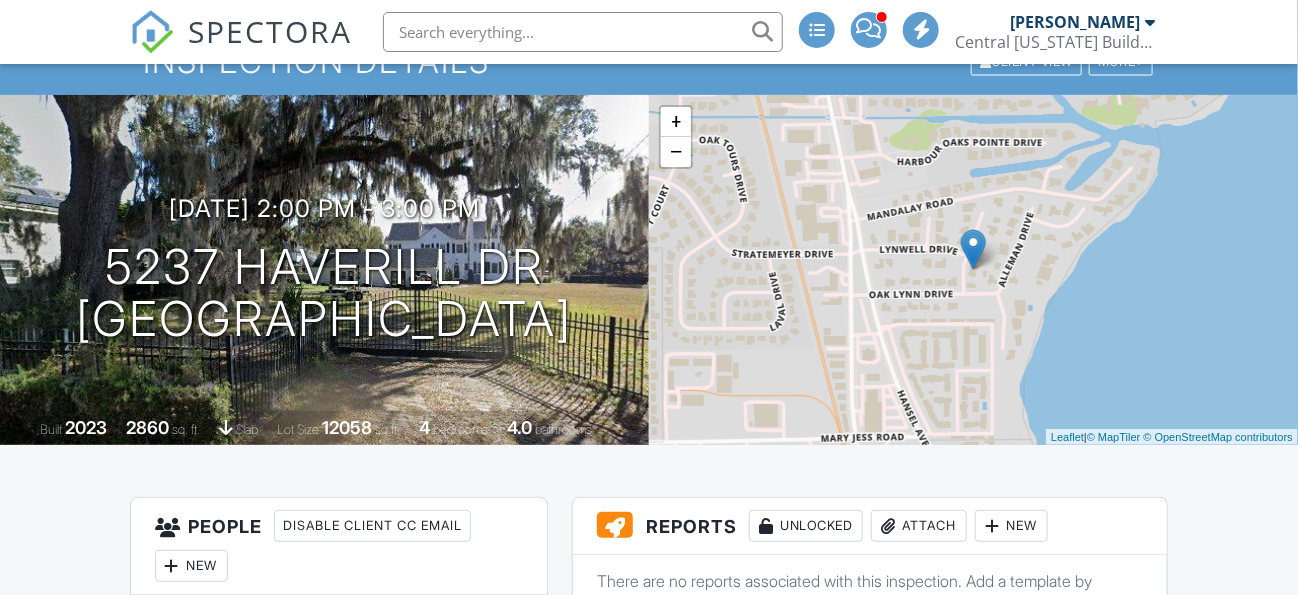 scroll, scrollTop: 400, scrollLeft: 0, axis: vertical 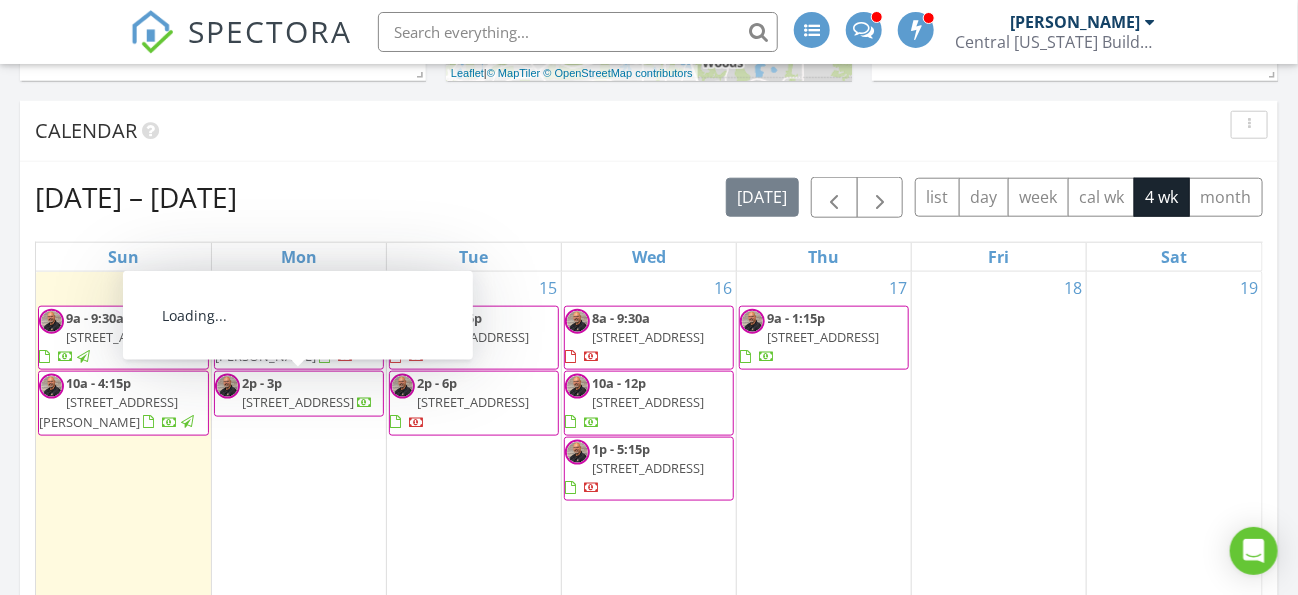 drag, startPoint x: 293, startPoint y: 366, endPoint x: 290, endPoint y: 392, distance: 26.172504 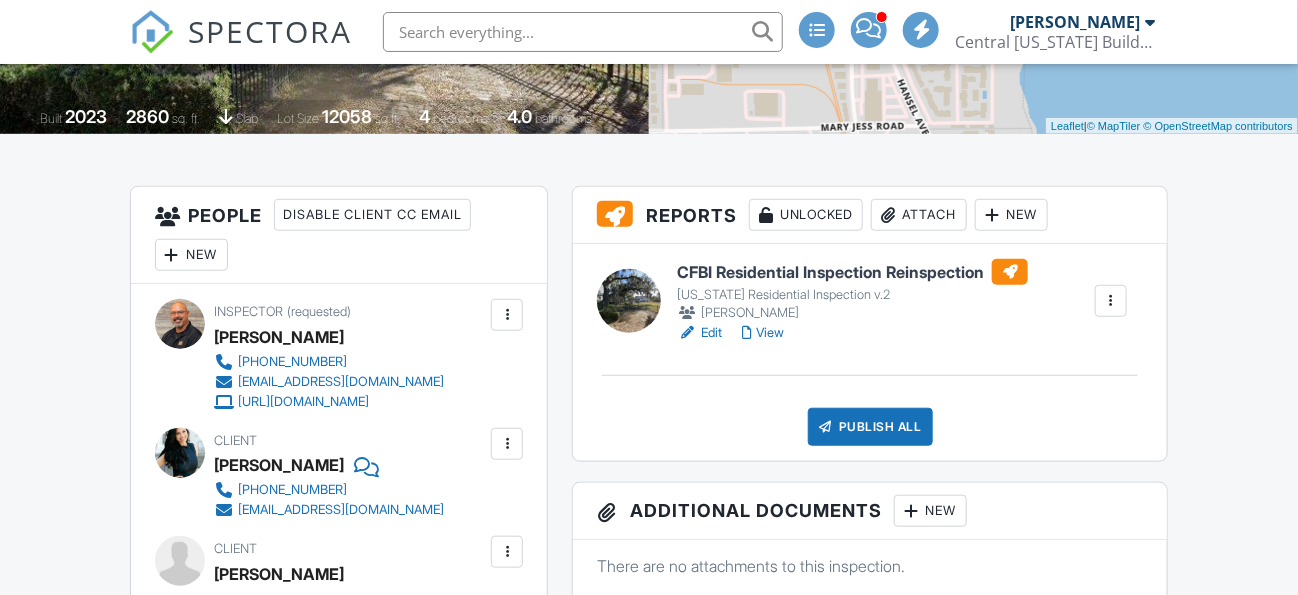 scroll, scrollTop: 400, scrollLeft: 0, axis: vertical 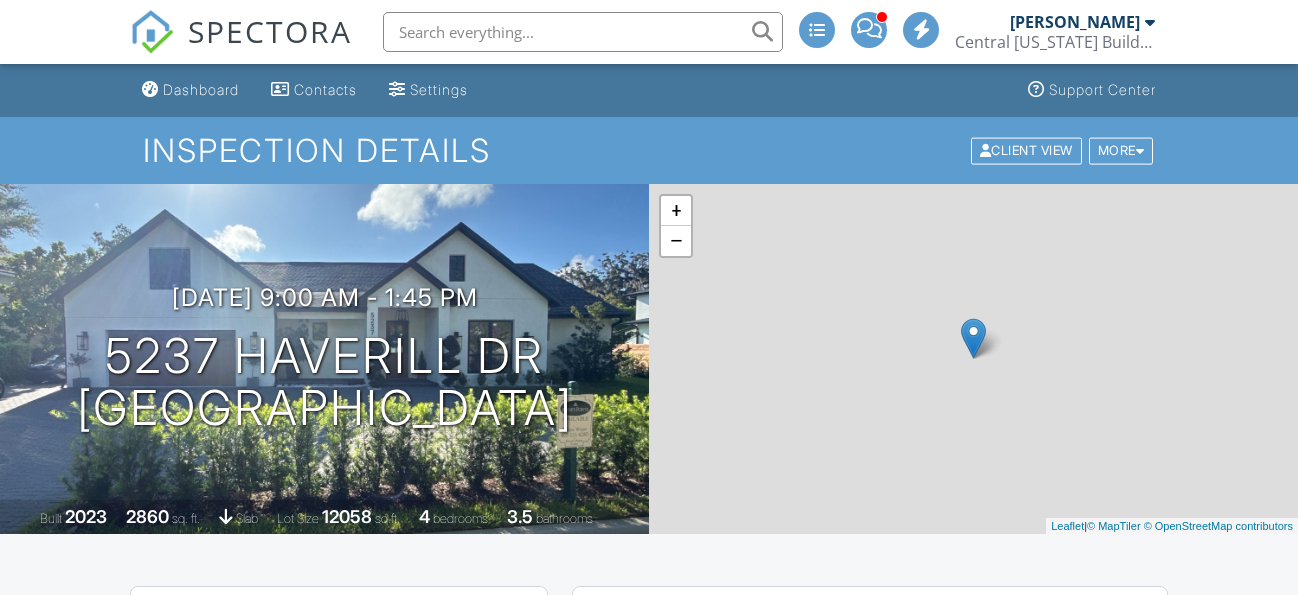 click at bounding box center [152, 32] 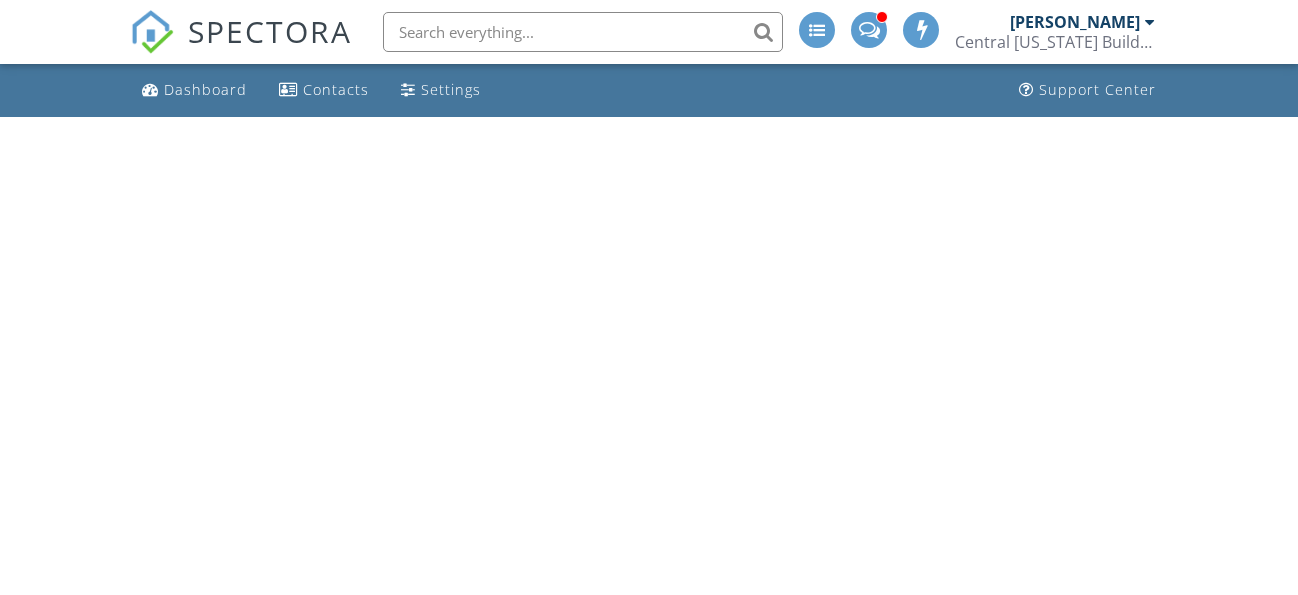 scroll, scrollTop: 0, scrollLeft: 0, axis: both 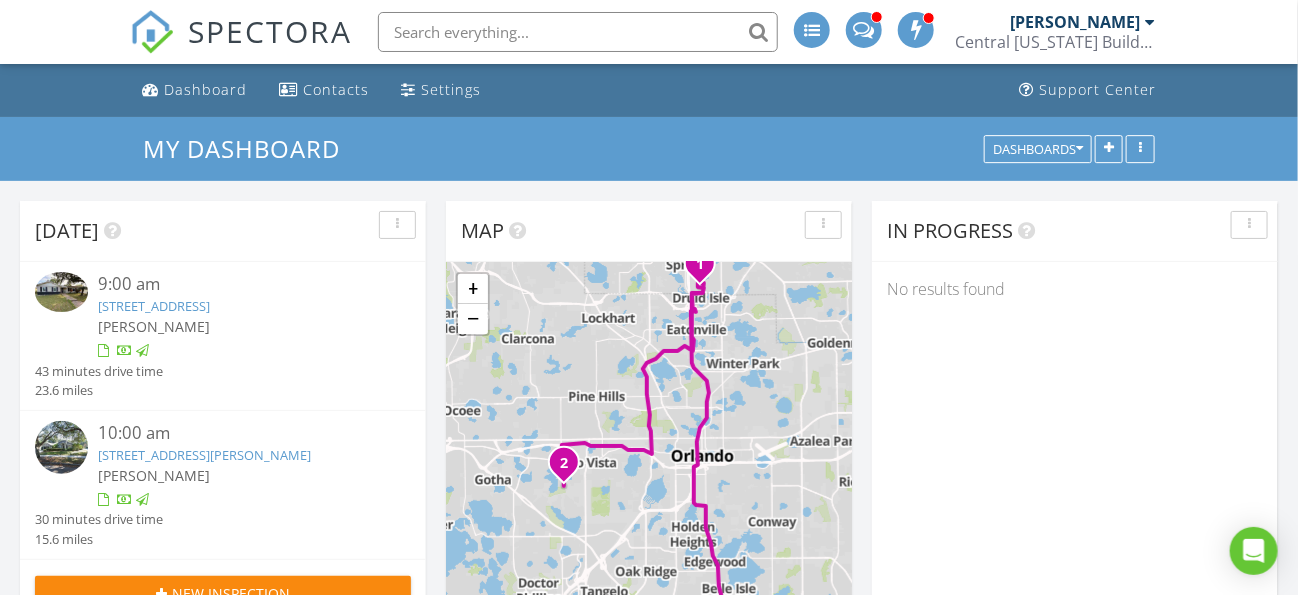 click at bounding box center [61, 447] 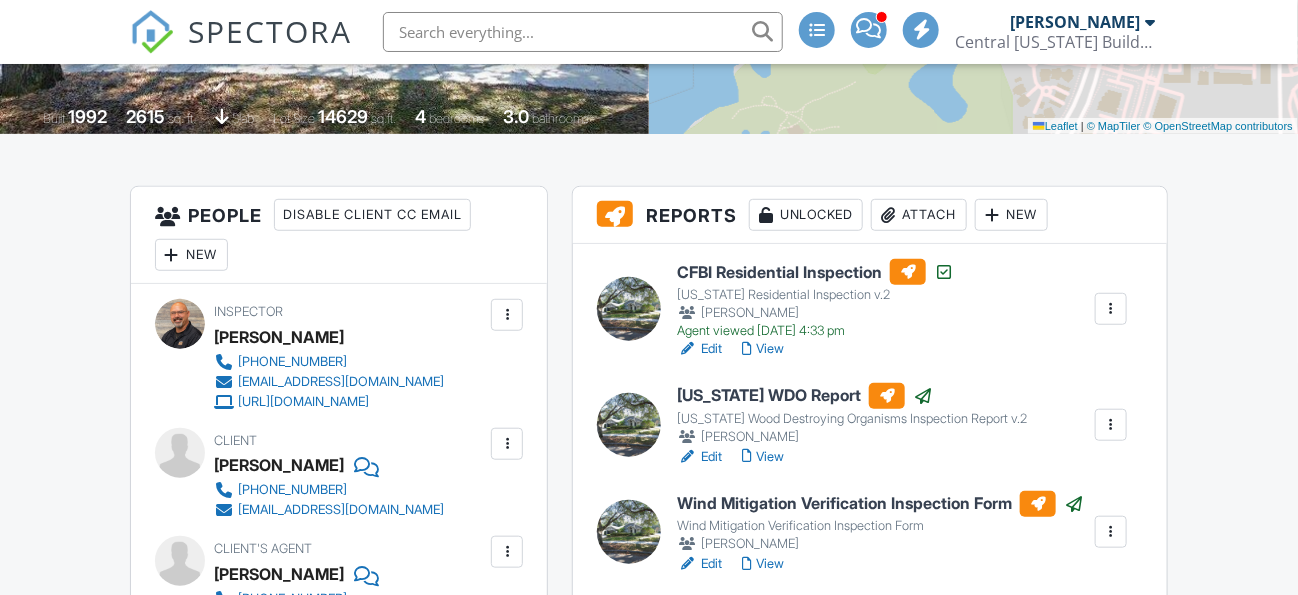 scroll, scrollTop: 400, scrollLeft: 0, axis: vertical 